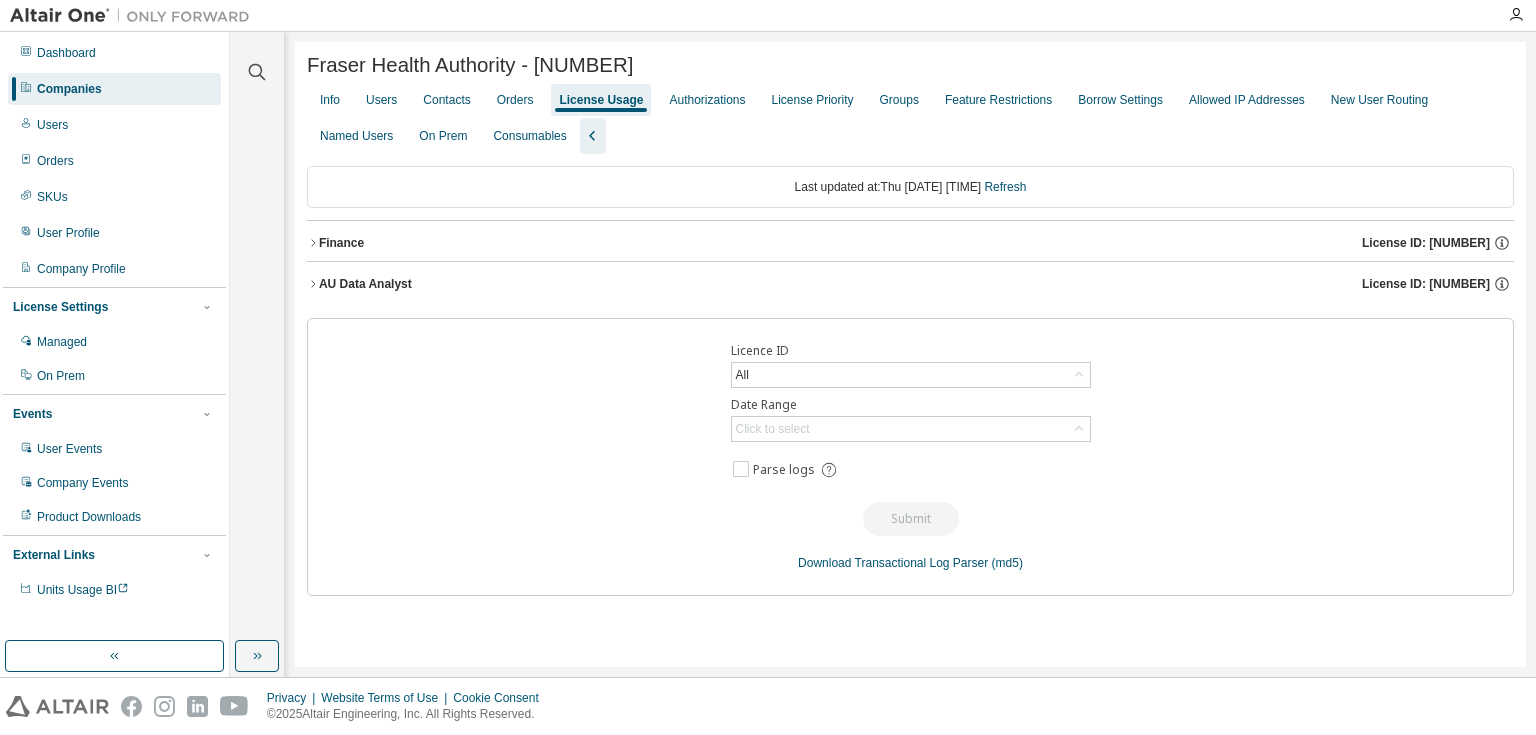scroll, scrollTop: 0, scrollLeft: 0, axis: both 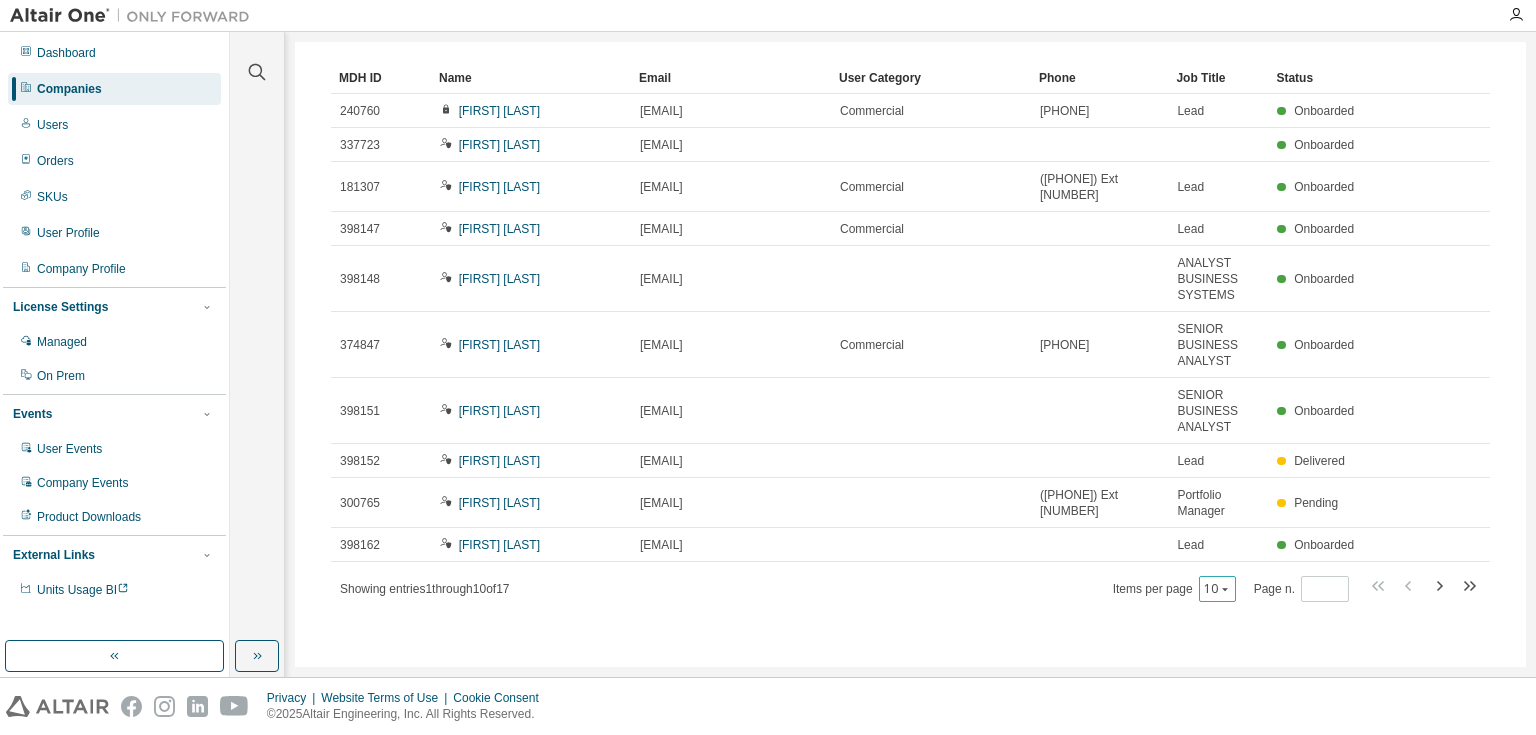 click 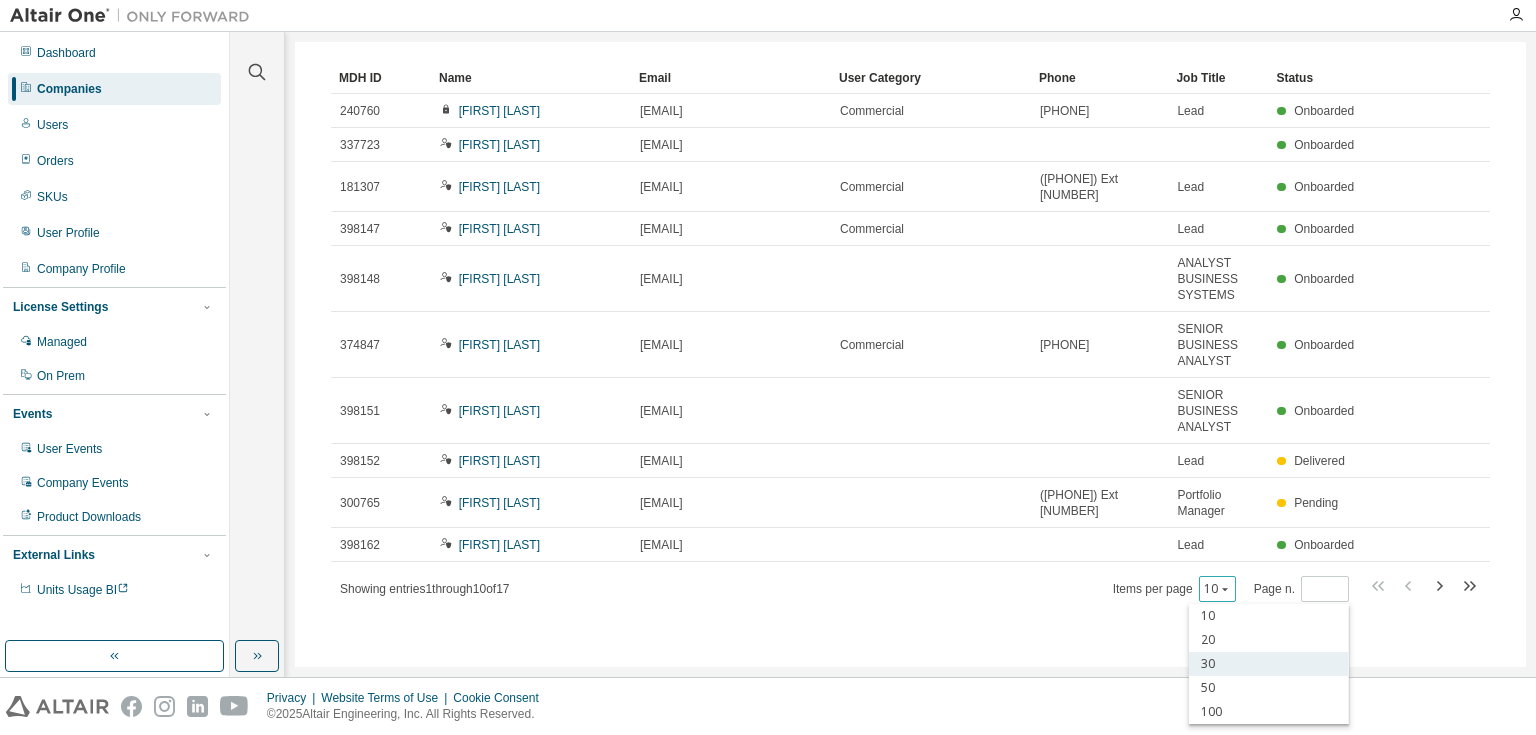 click on "30" at bounding box center [1269, 664] 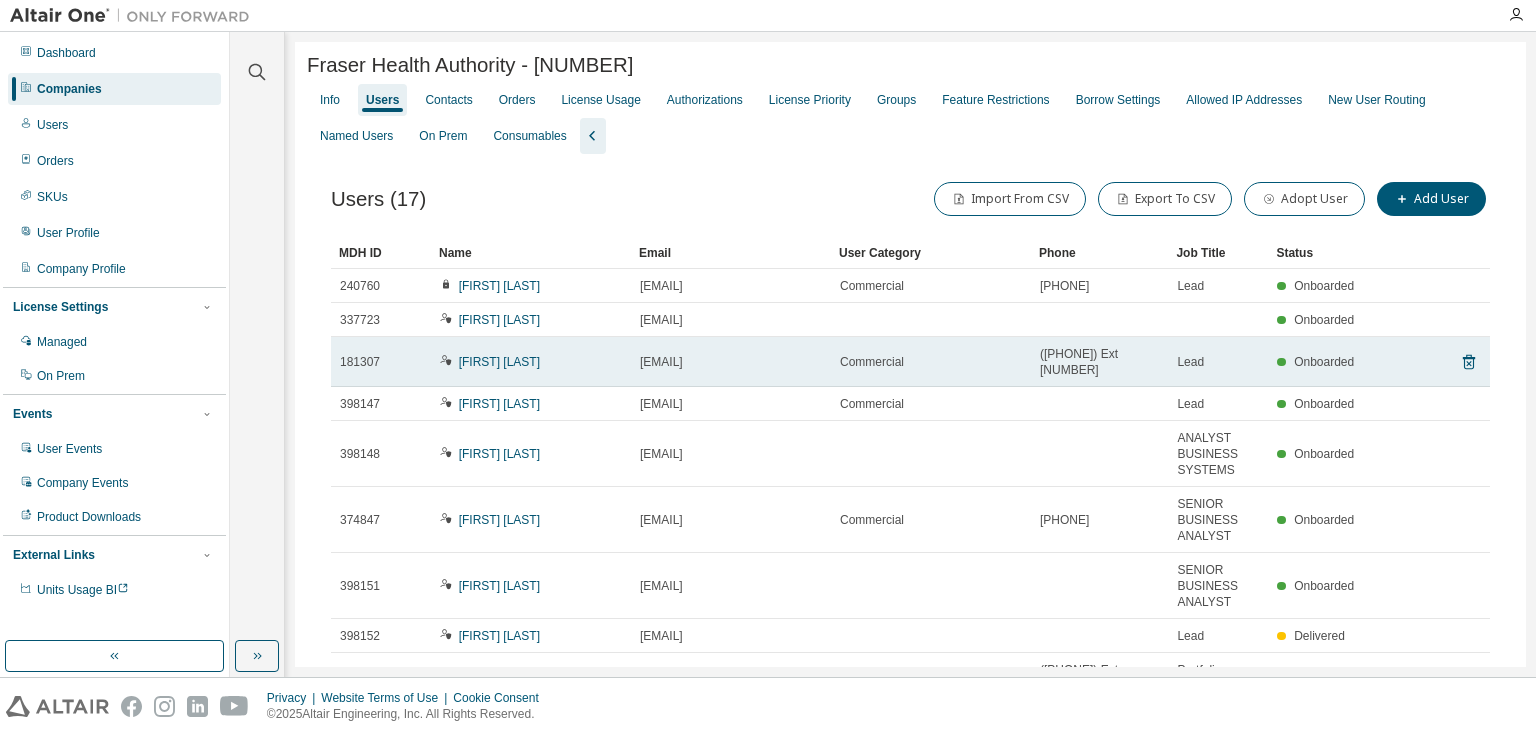 scroll, scrollTop: 0, scrollLeft: 0, axis: both 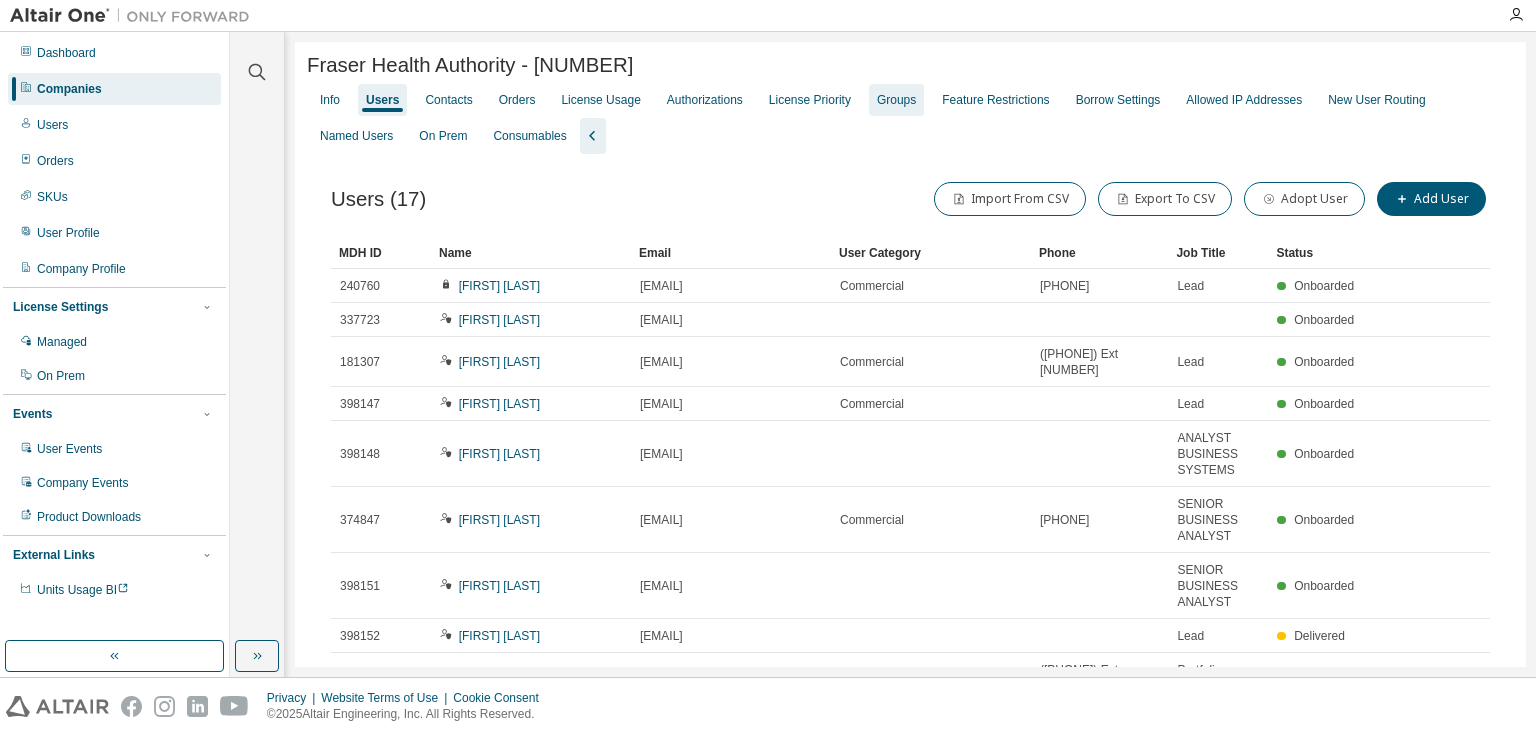 click on "Groups" at bounding box center (896, 100) 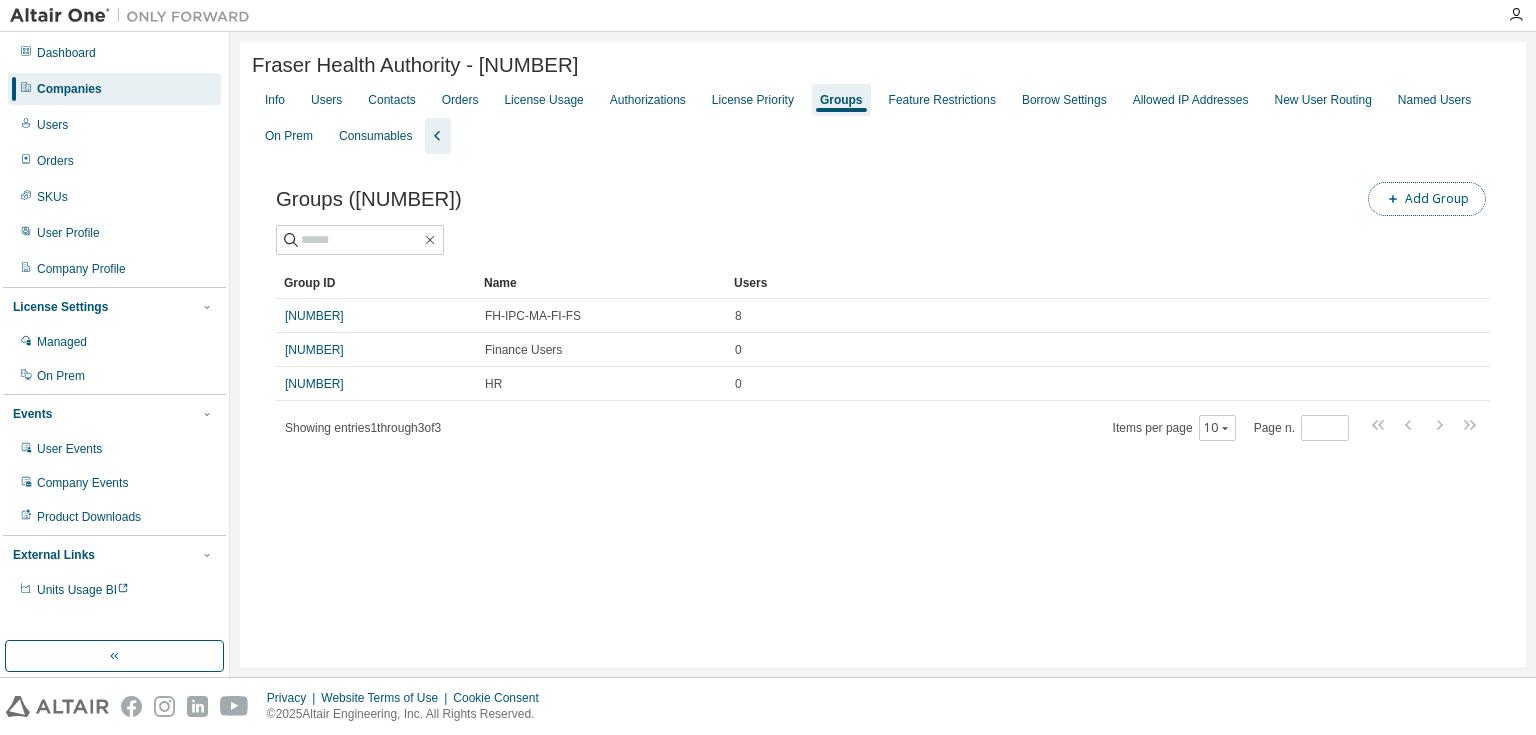 click on "Add Group" at bounding box center [1427, 199] 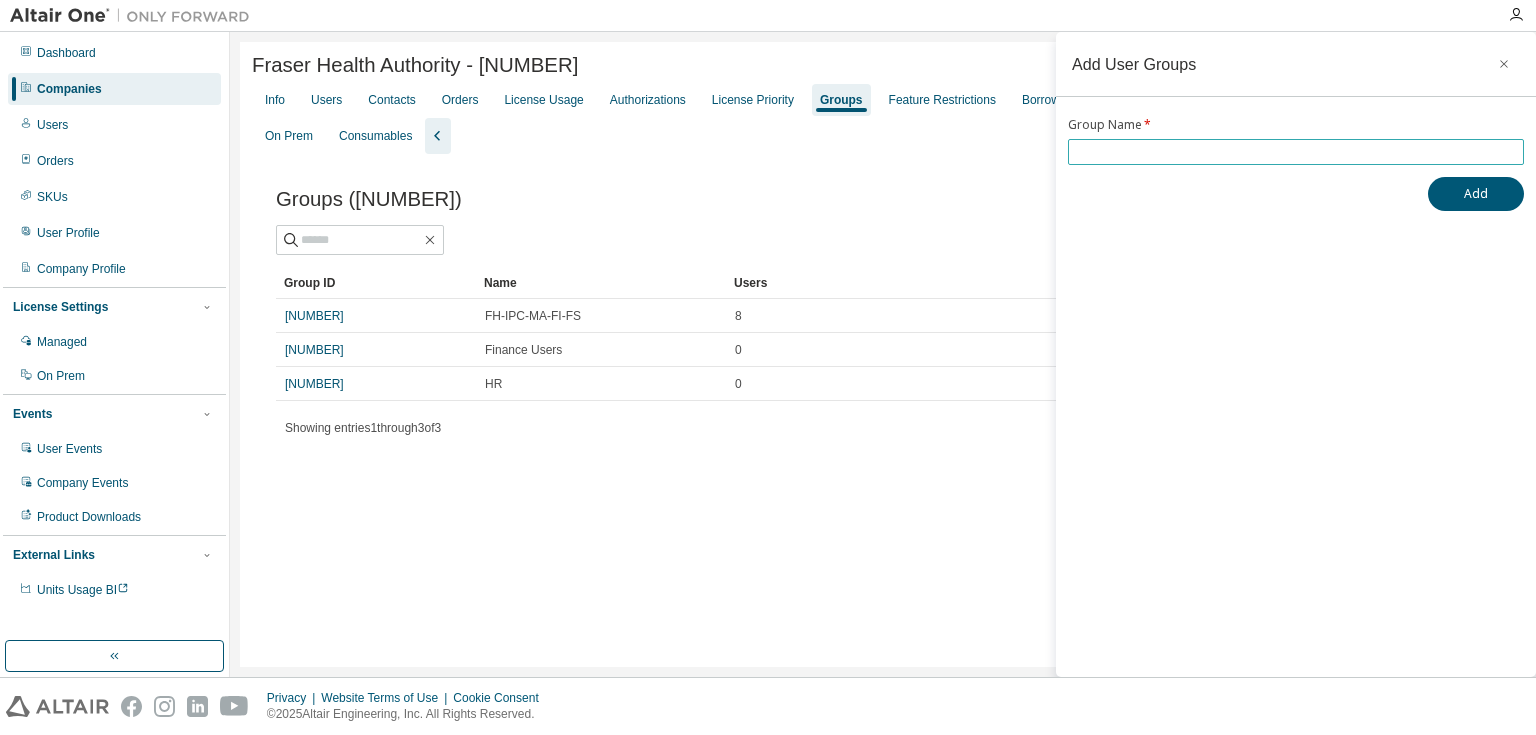 click at bounding box center (1296, 152) 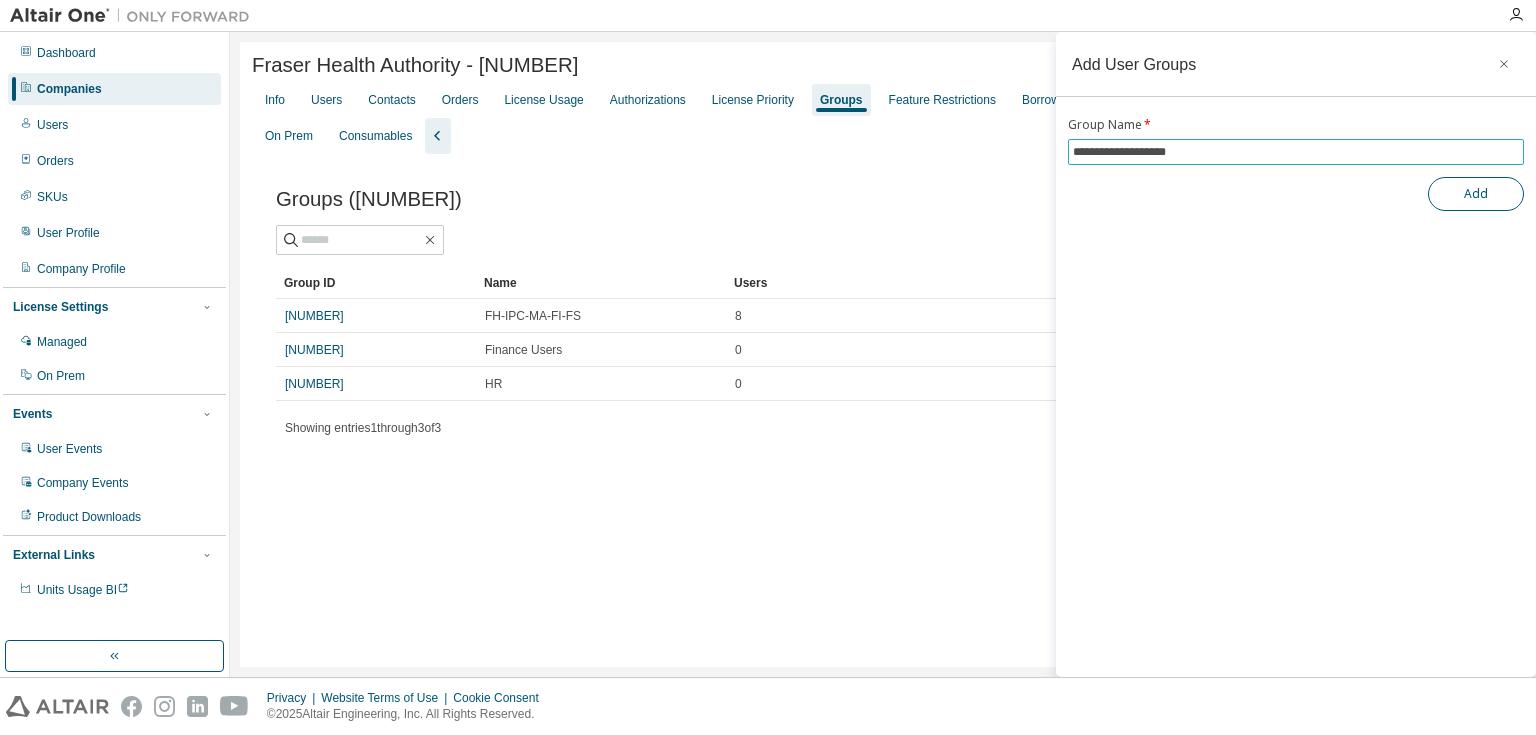 type on "**********" 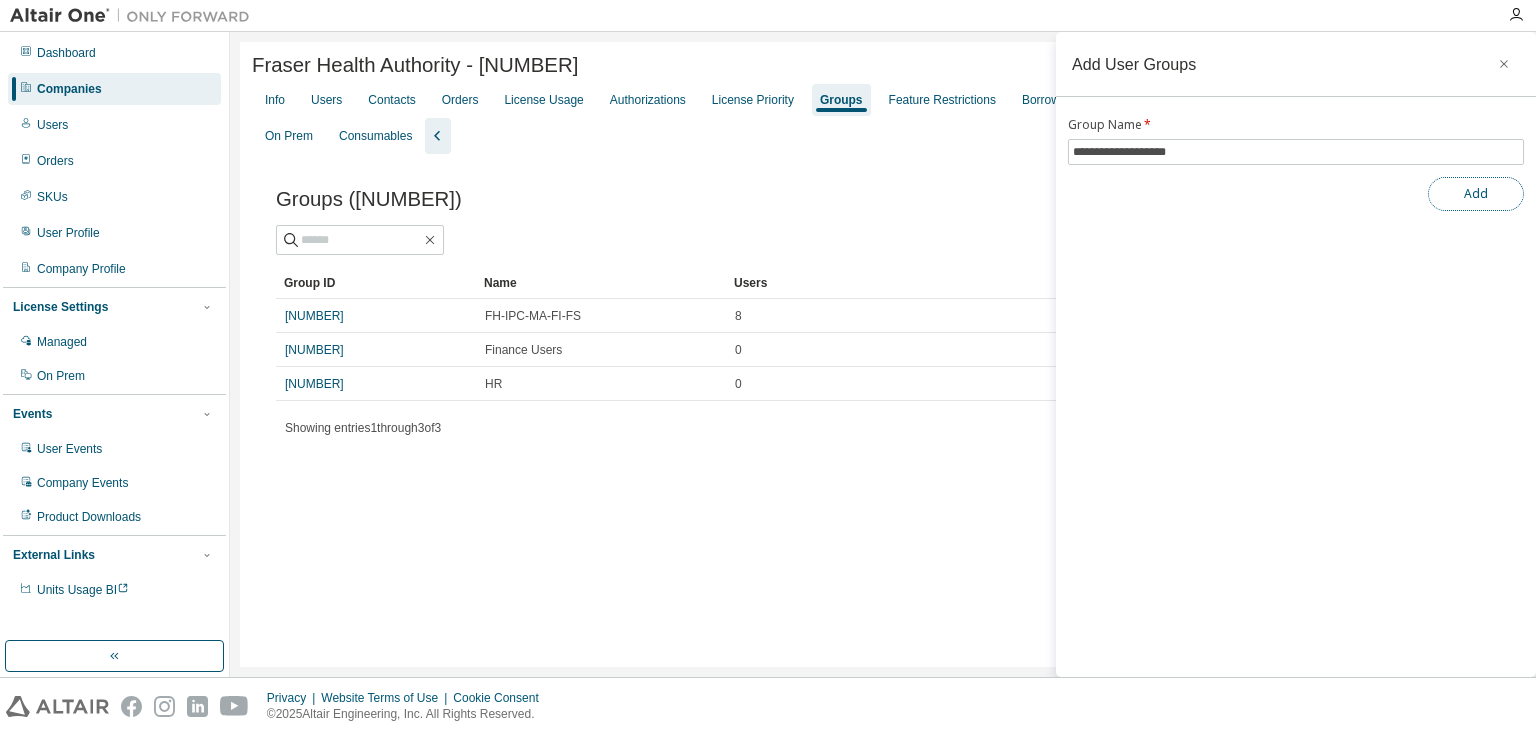 click on "Add" at bounding box center (1476, 194) 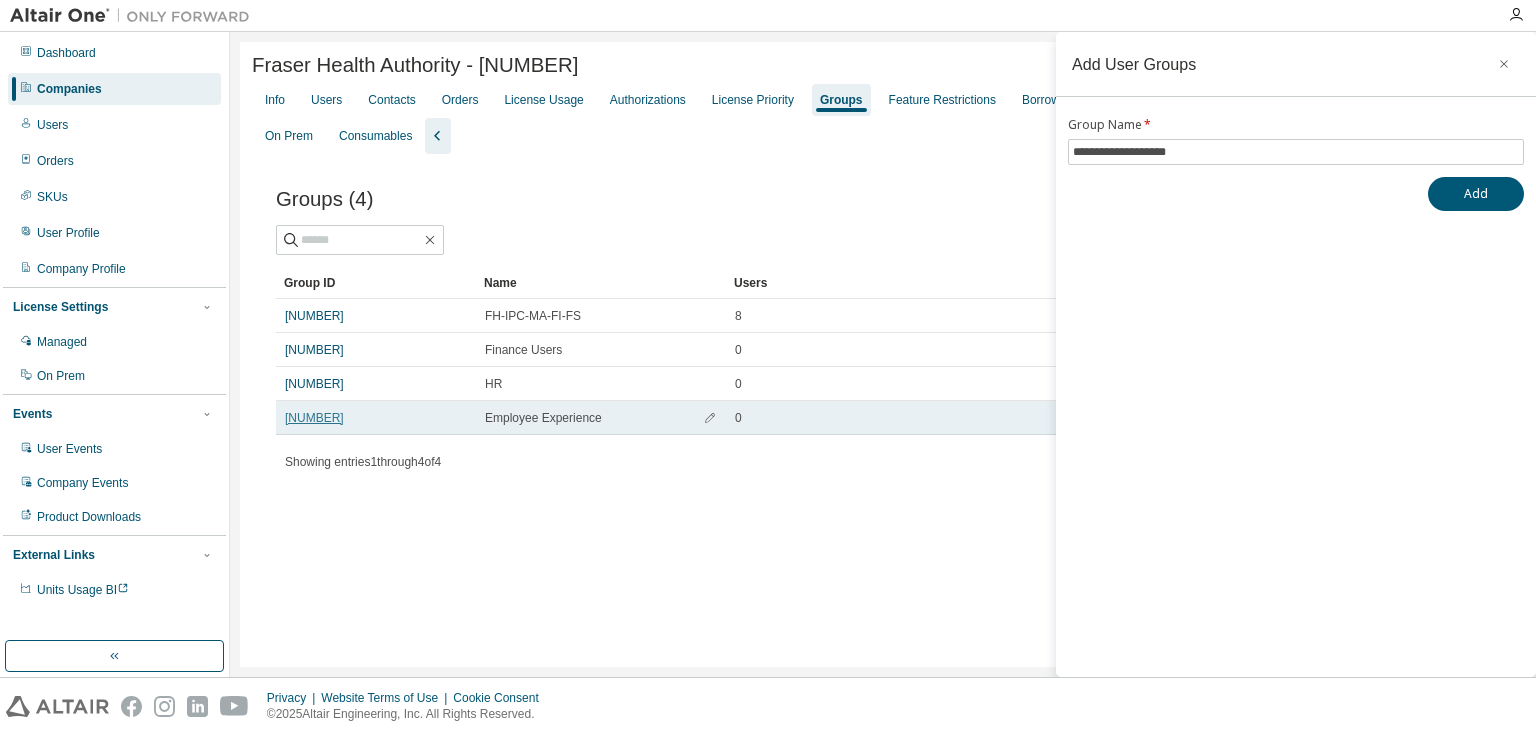 click on "[NUMBER]" at bounding box center [314, 418] 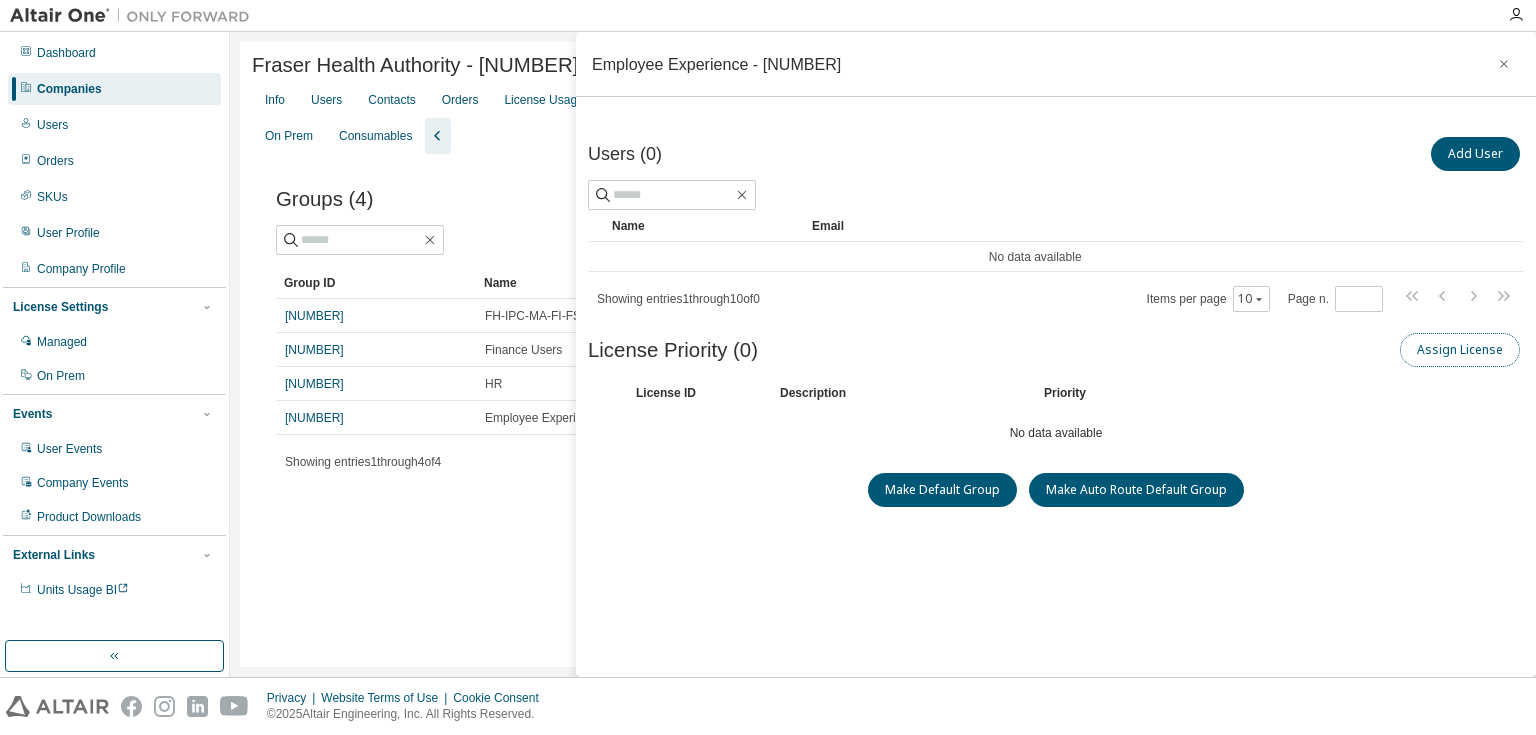click on "Assign License" at bounding box center (1460, 350) 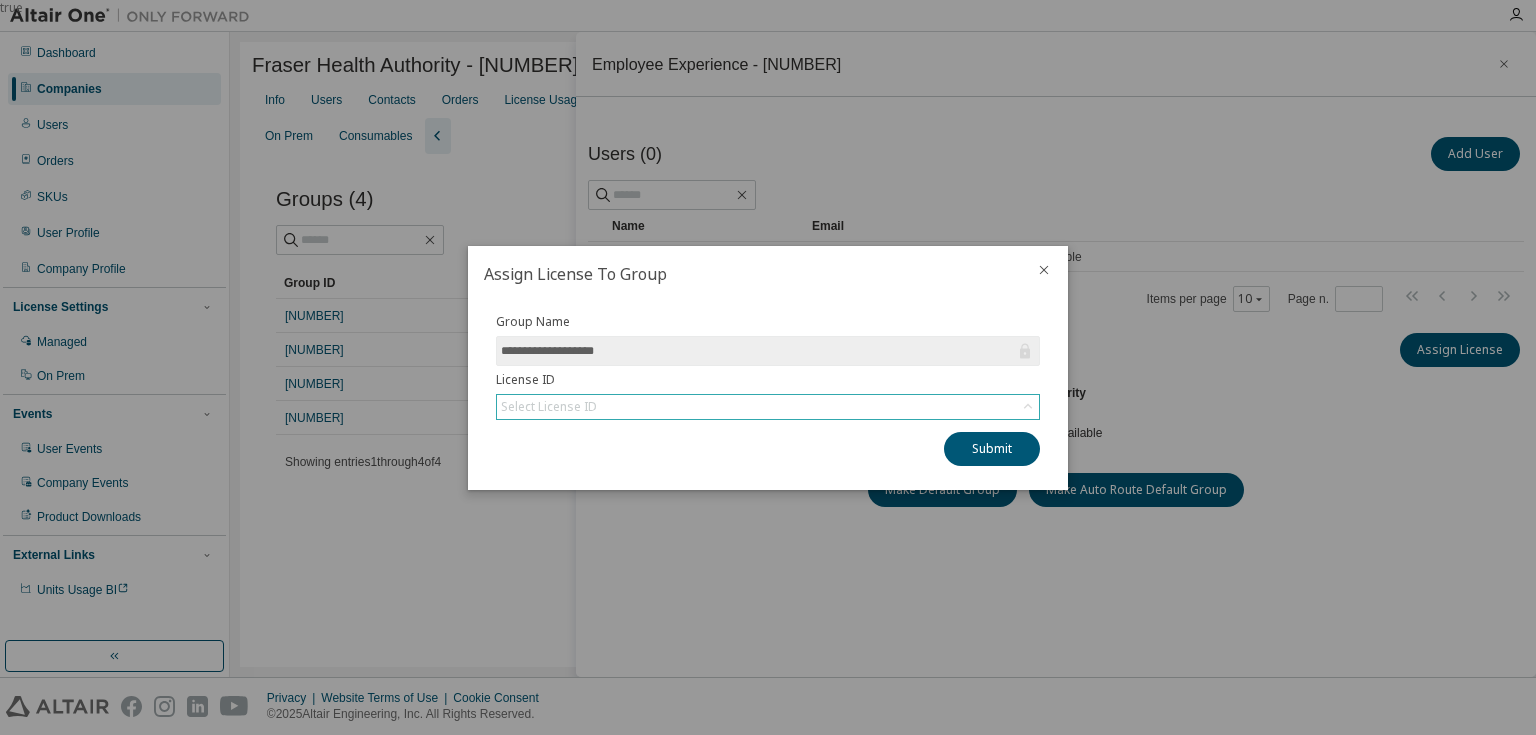 click on "Select License ID" at bounding box center [768, 407] 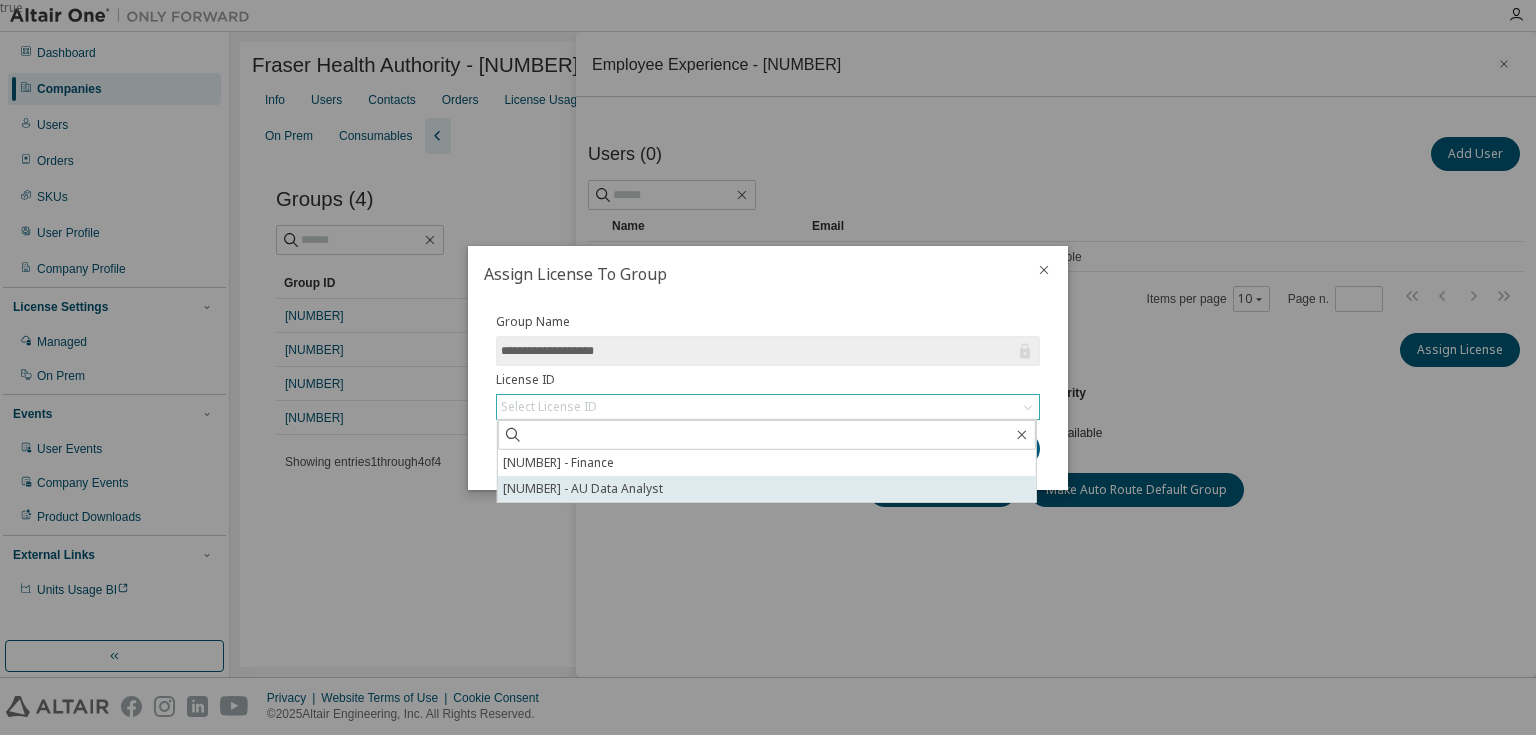 click on "[NUMBER] - AU Data Analyst" at bounding box center (767, 488) 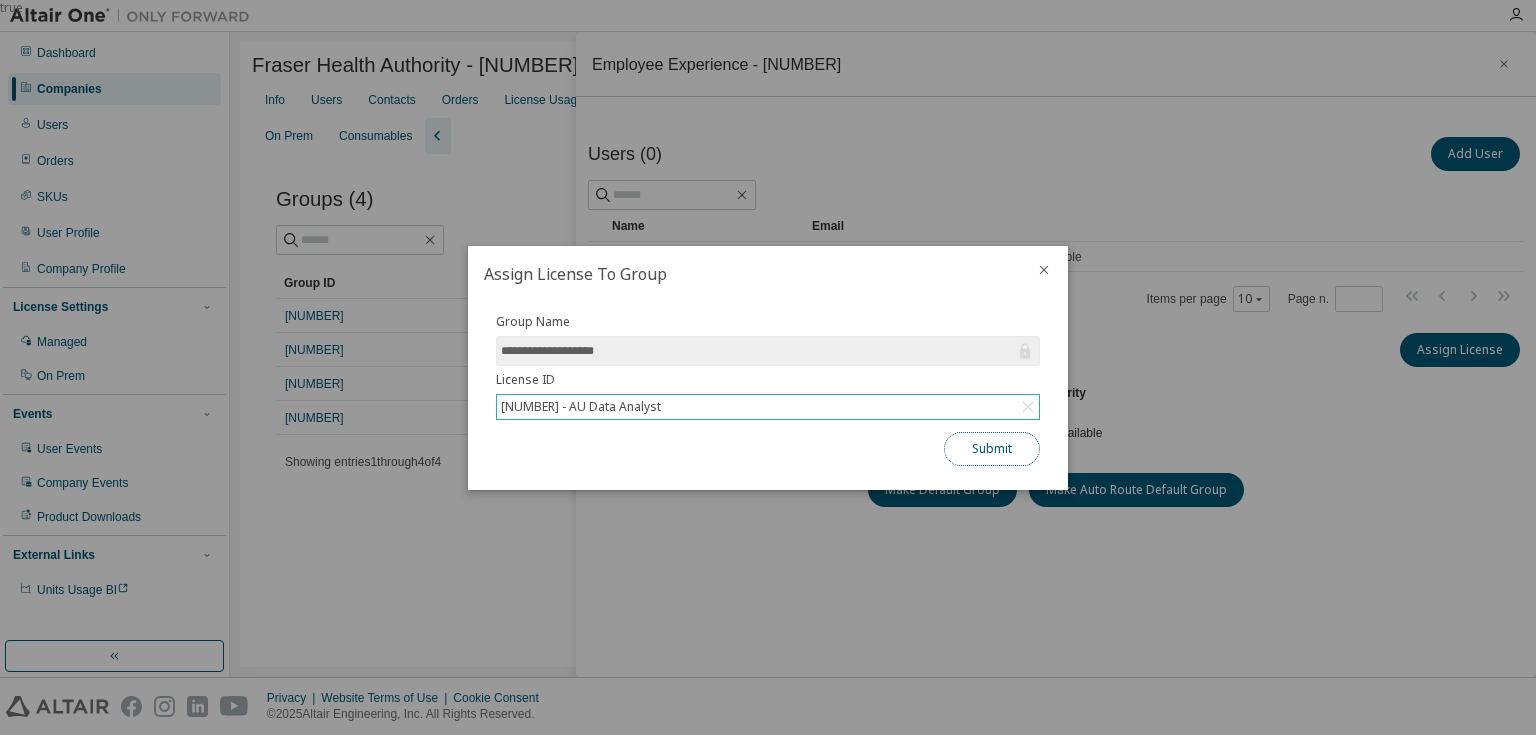 click on "Submit" at bounding box center [992, 449] 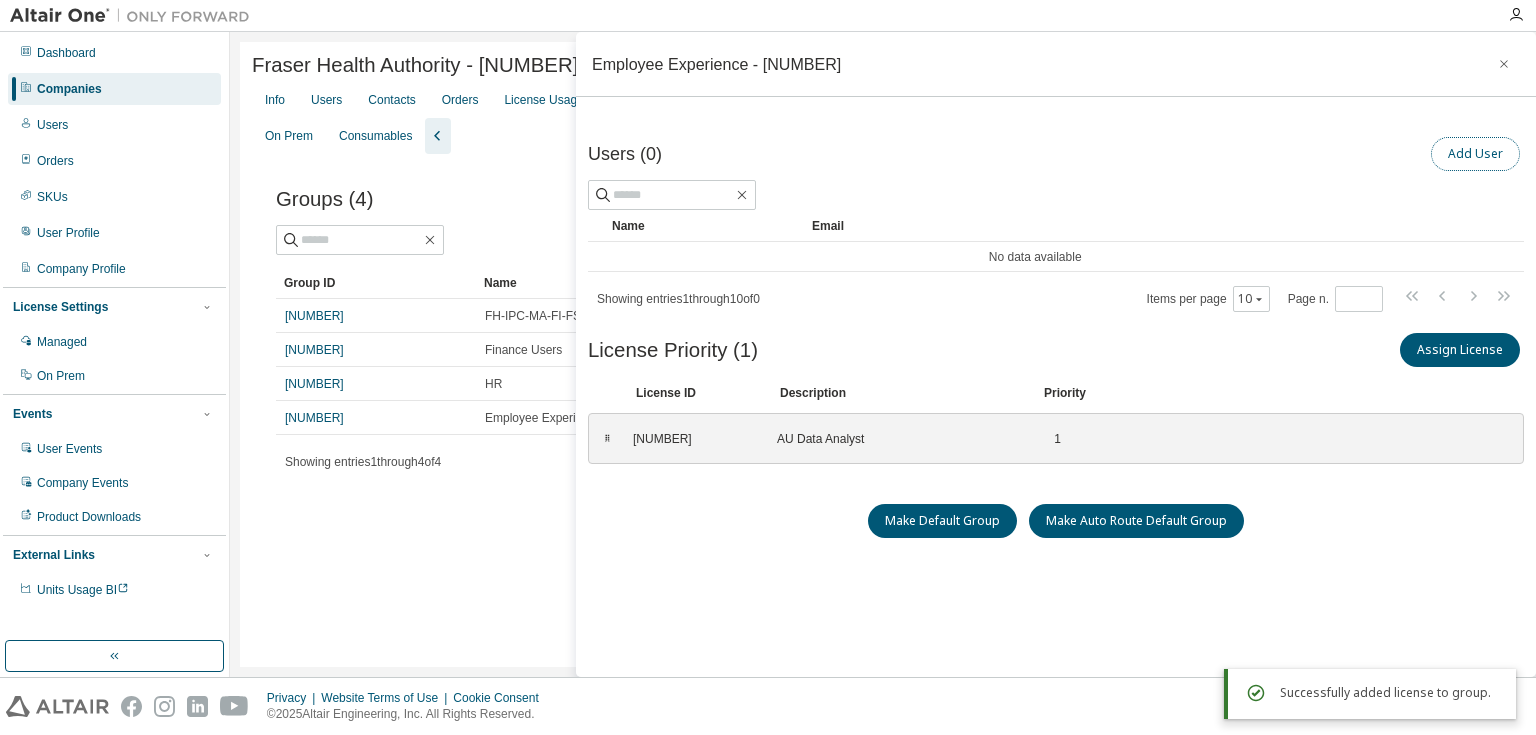 click on "Add User" at bounding box center (1475, 154) 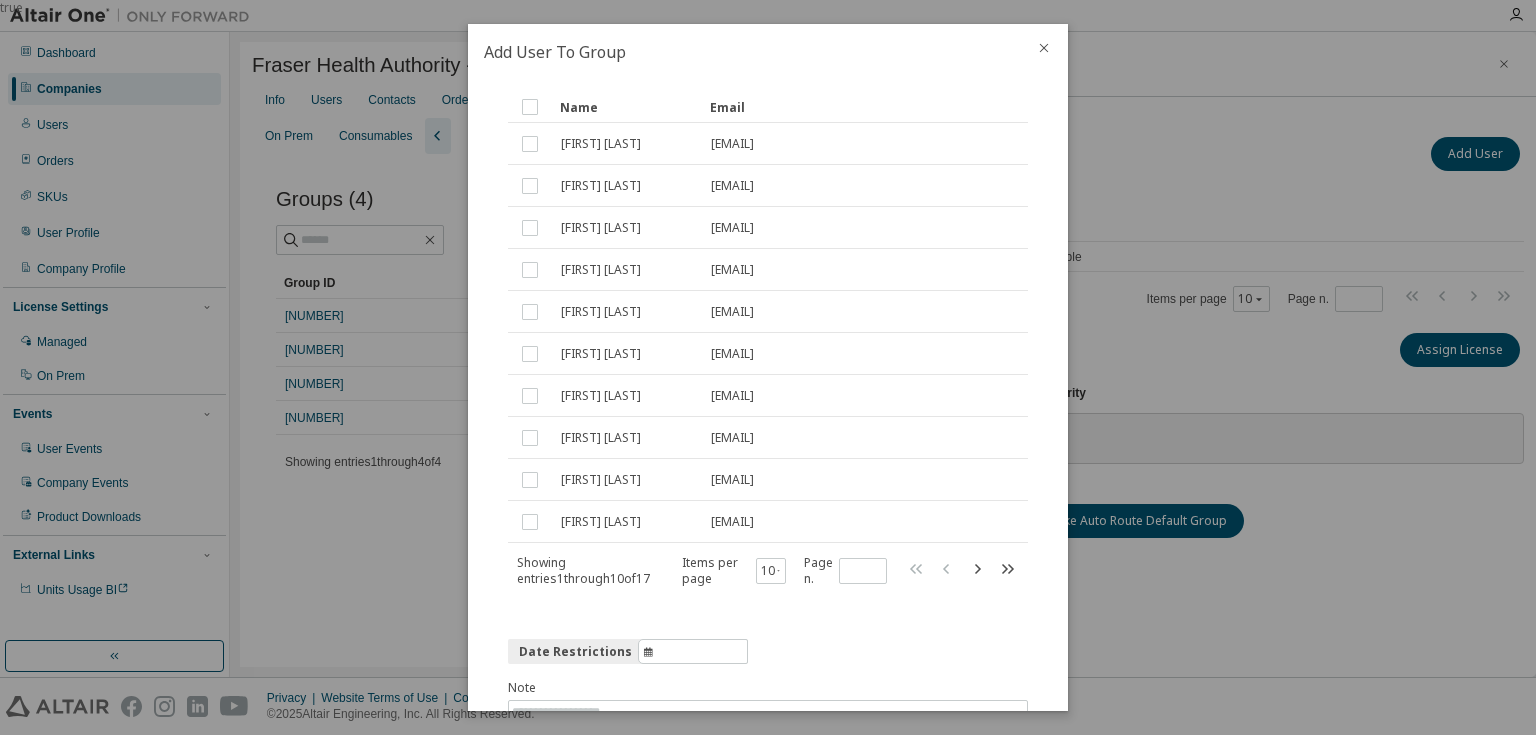 scroll, scrollTop: 160, scrollLeft: 0, axis: vertical 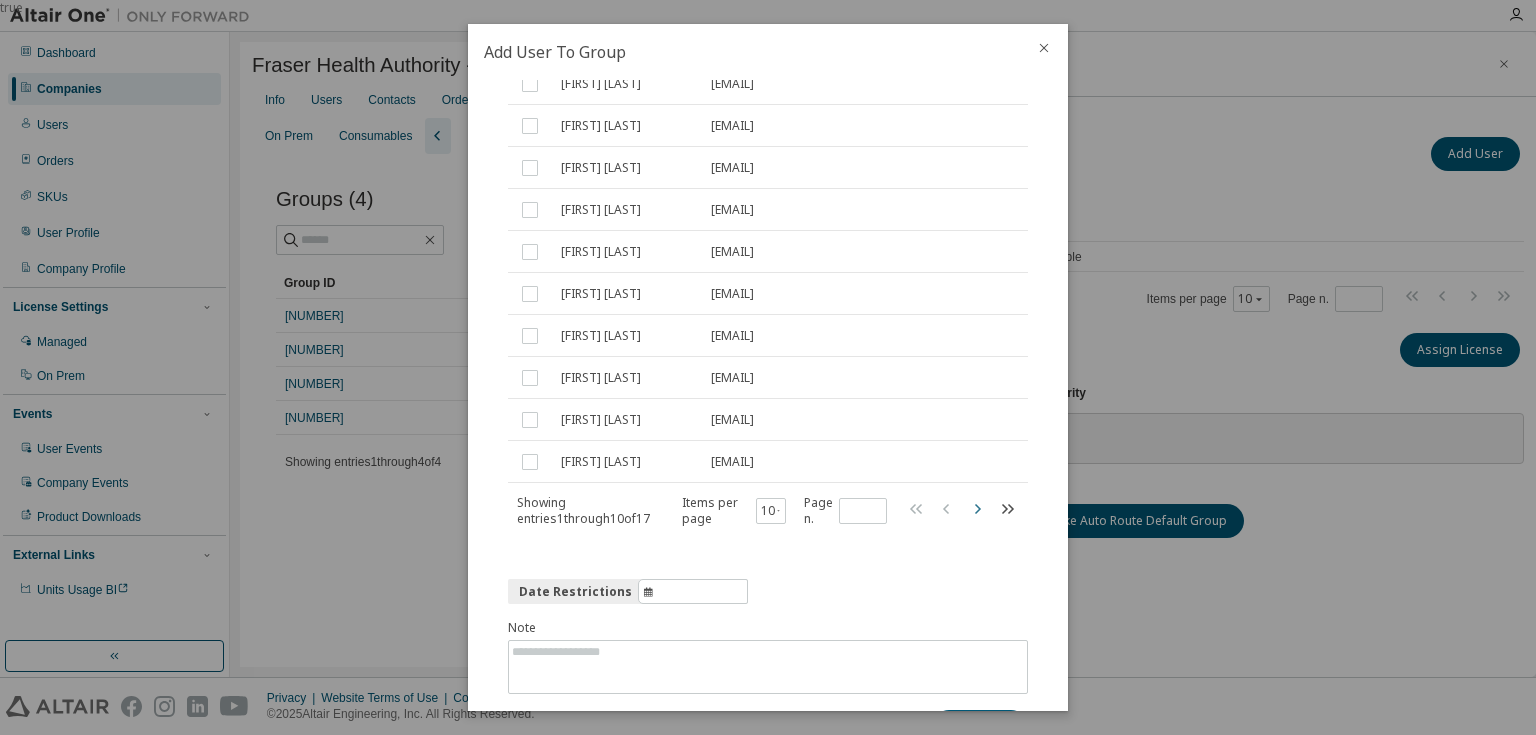 click 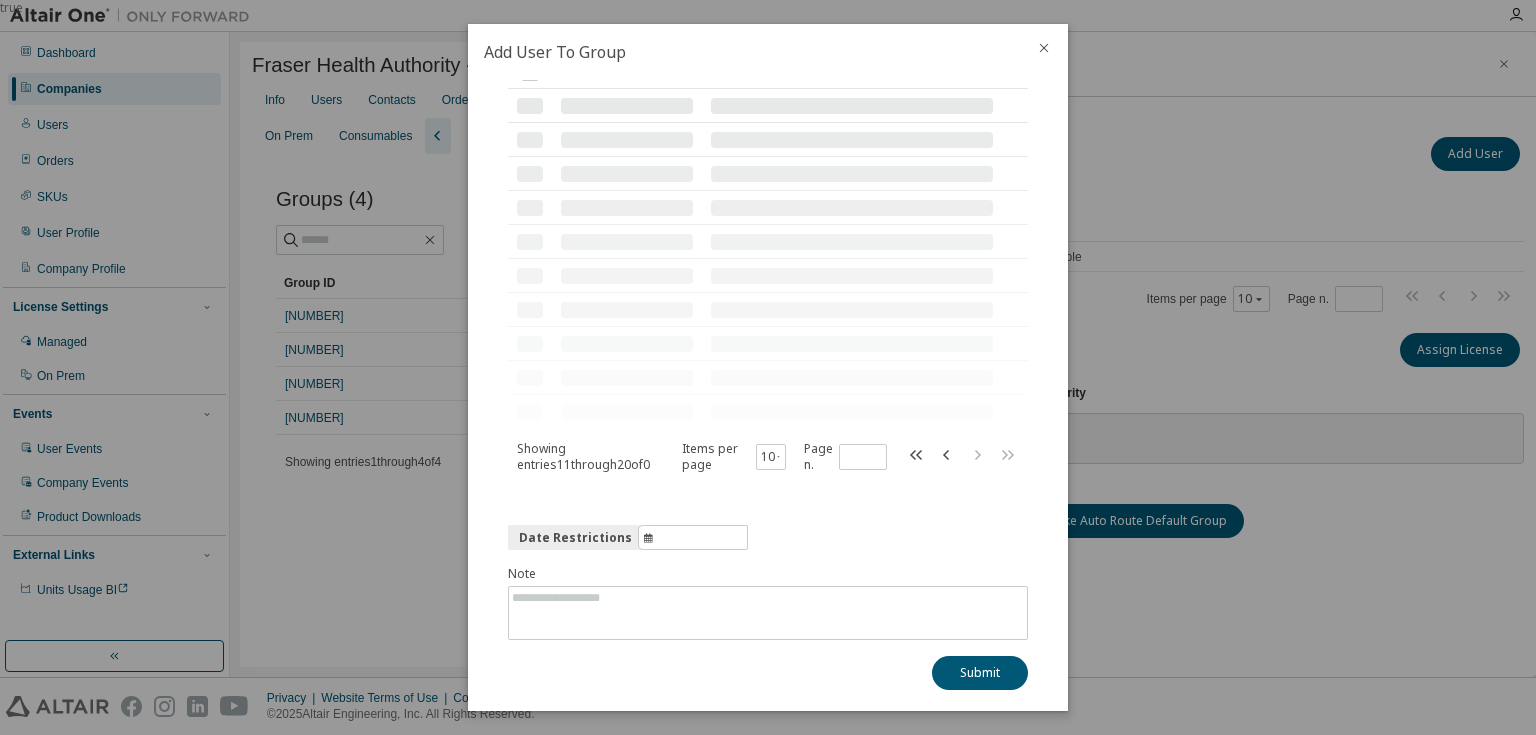 scroll, scrollTop: 88, scrollLeft: 0, axis: vertical 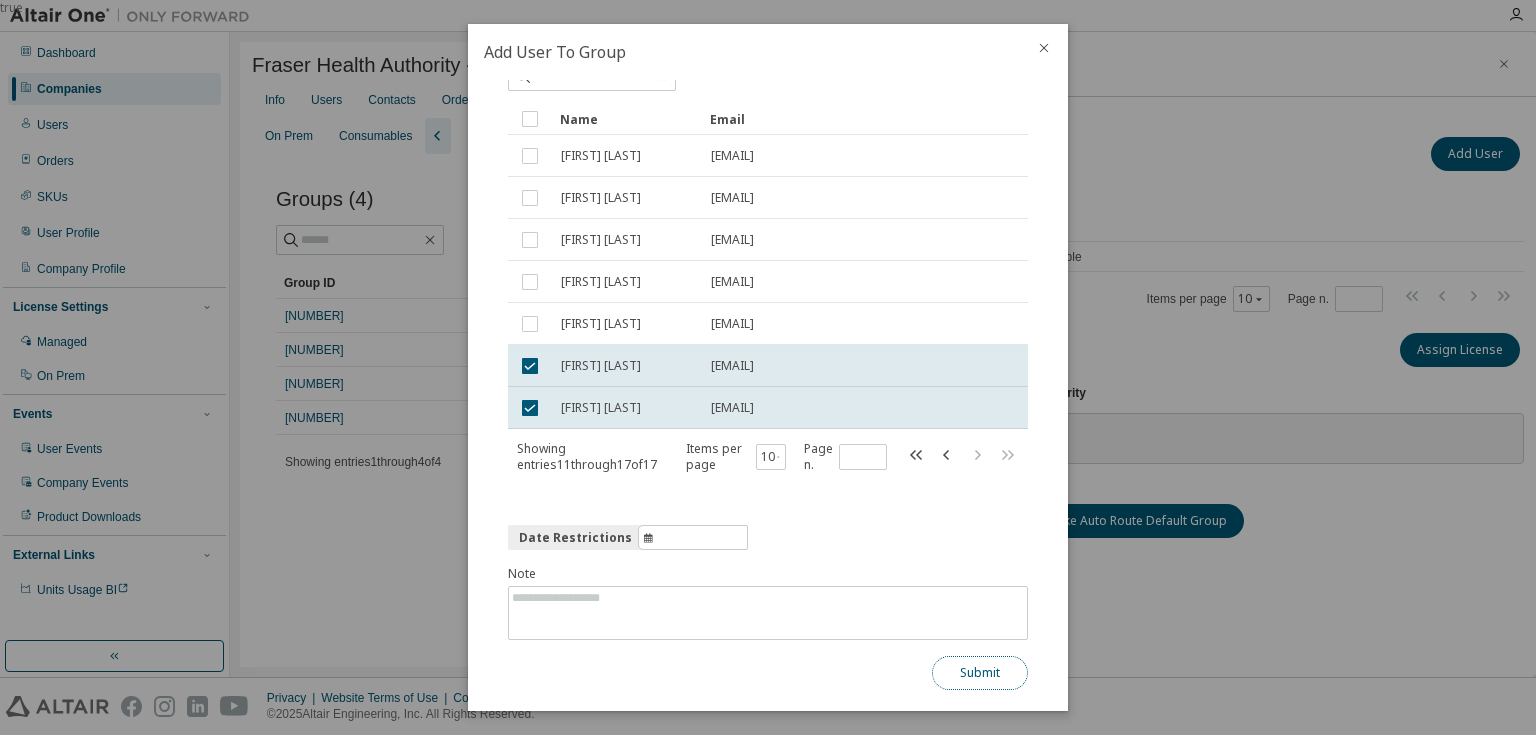 click on "Submit" at bounding box center (980, 673) 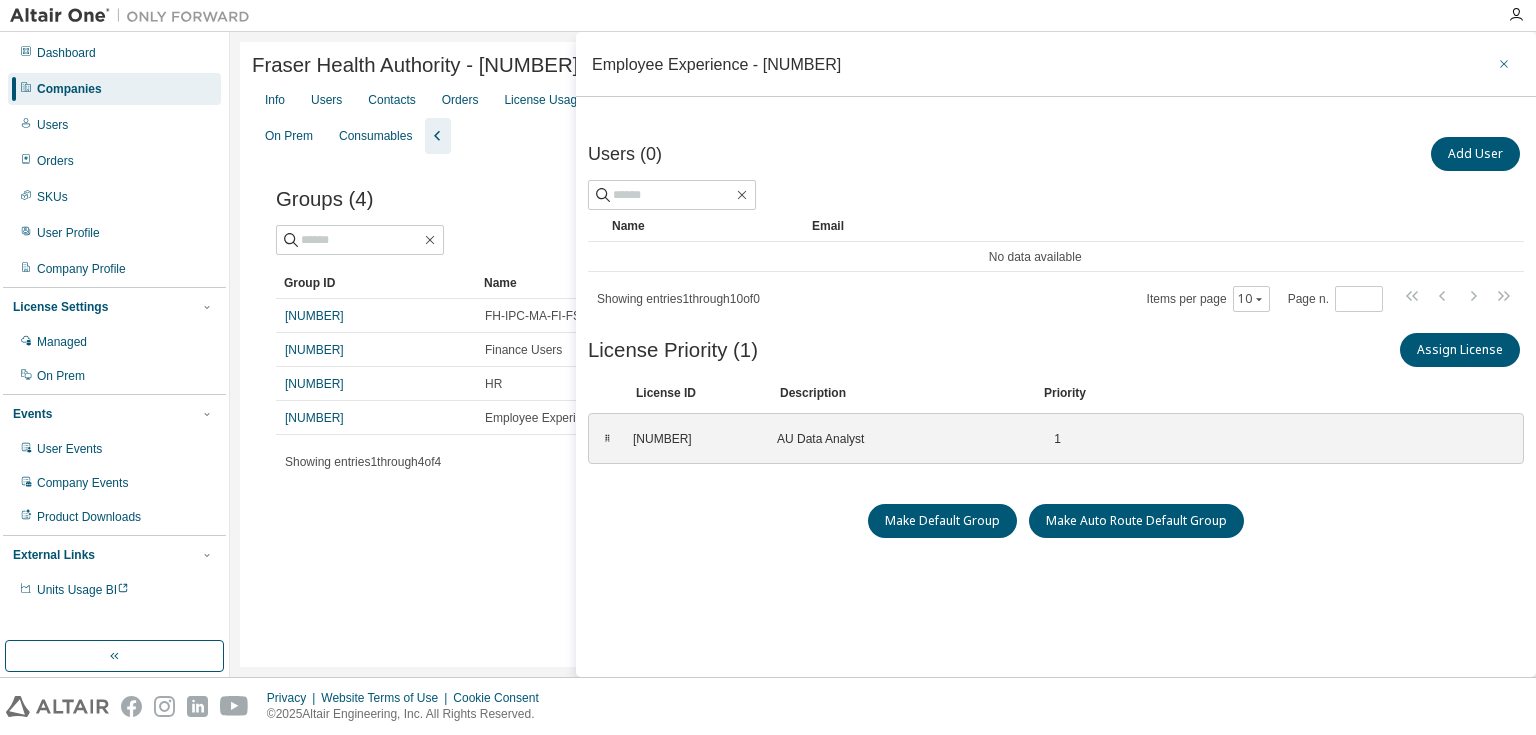 click 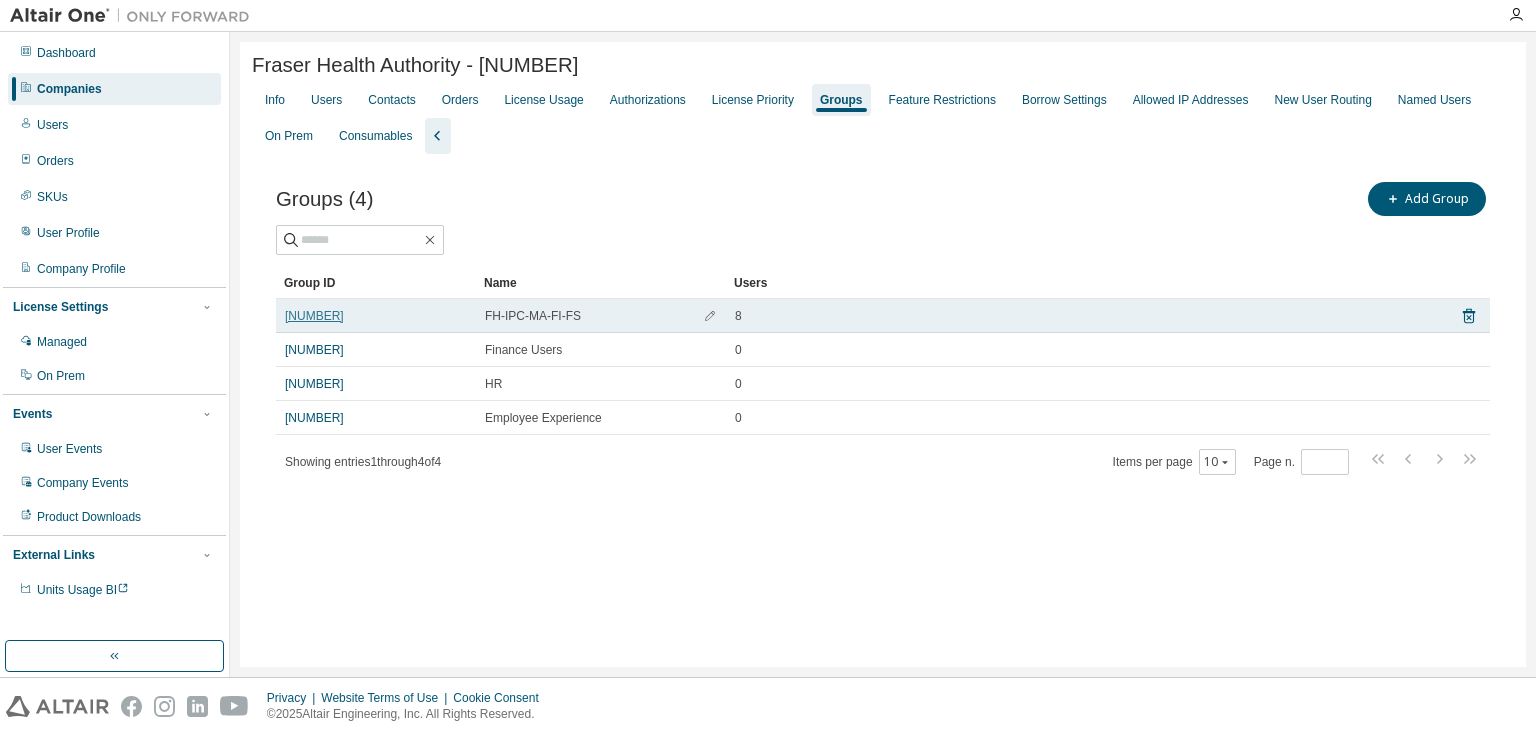 click on "[NUMBER]" at bounding box center [314, 316] 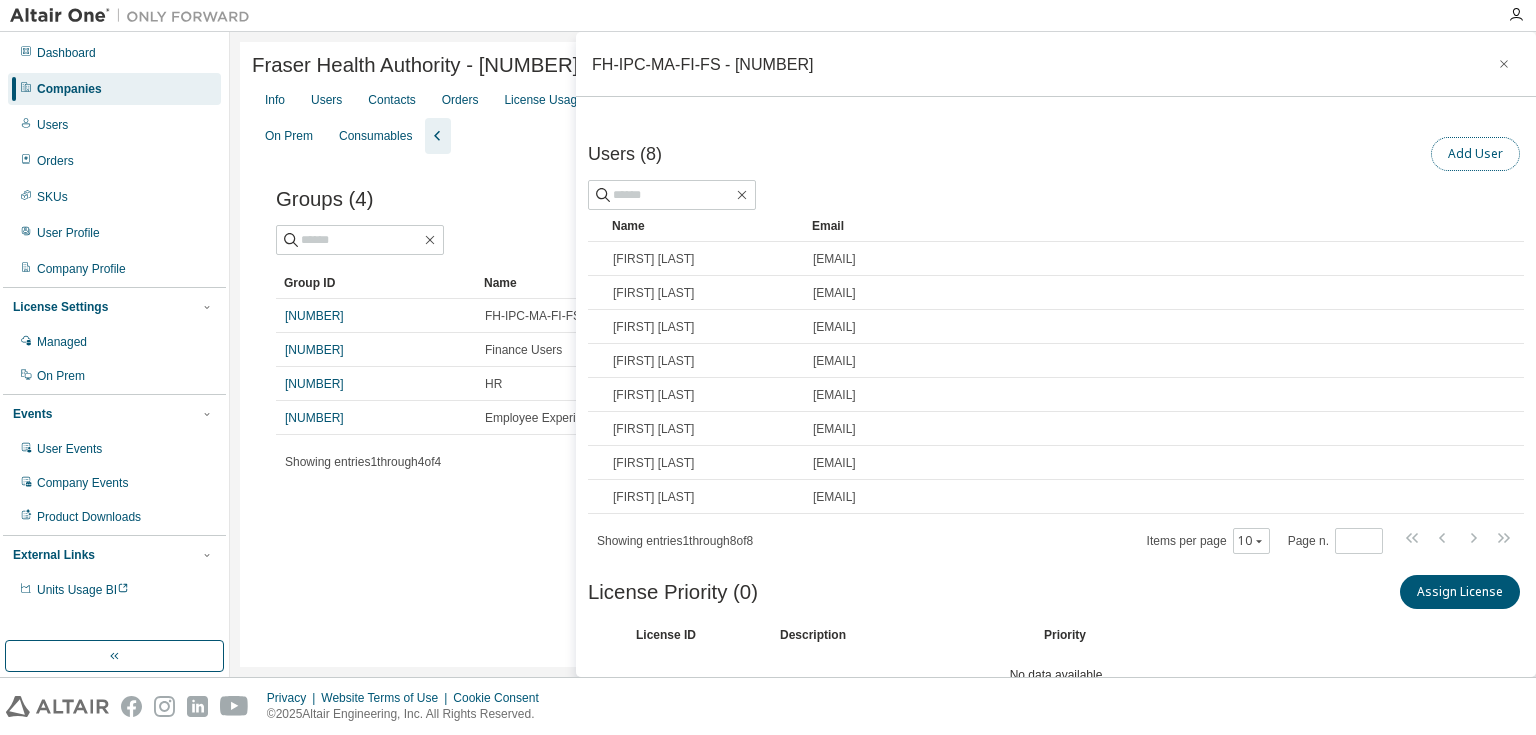click on "Add User" at bounding box center [1475, 154] 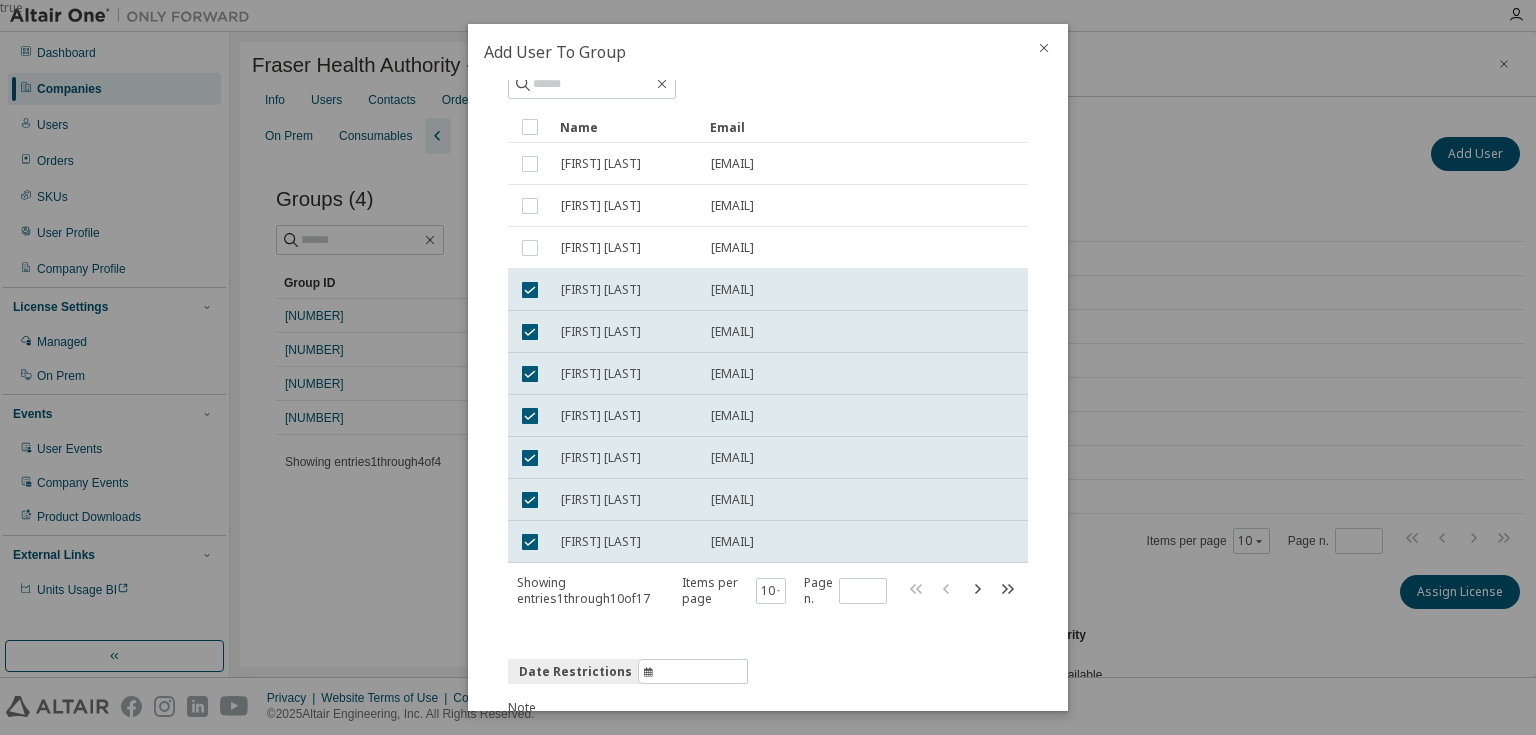 scroll, scrollTop: 160, scrollLeft: 0, axis: vertical 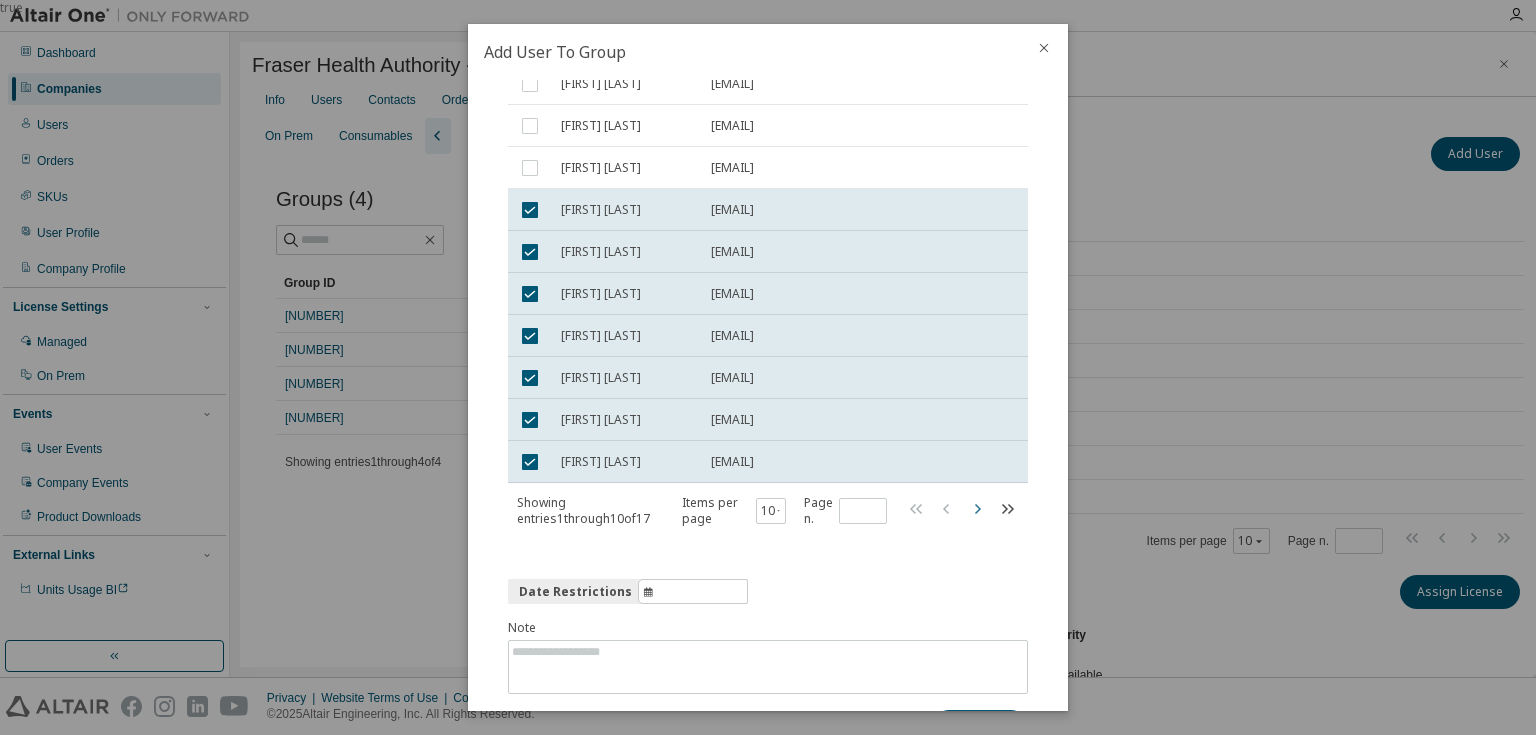 click 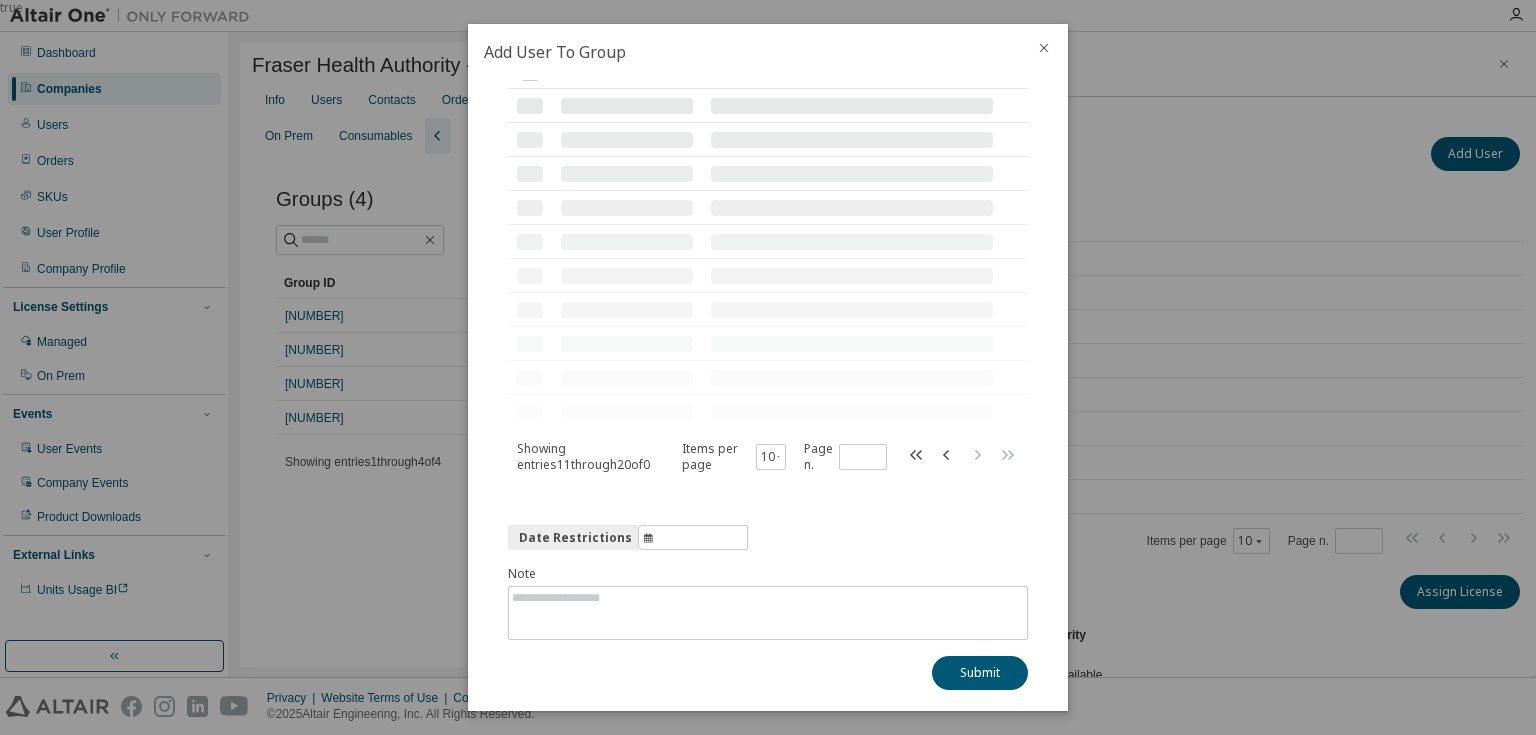 scroll, scrollTop: 88, scrollLeft: 0, axis: vertical 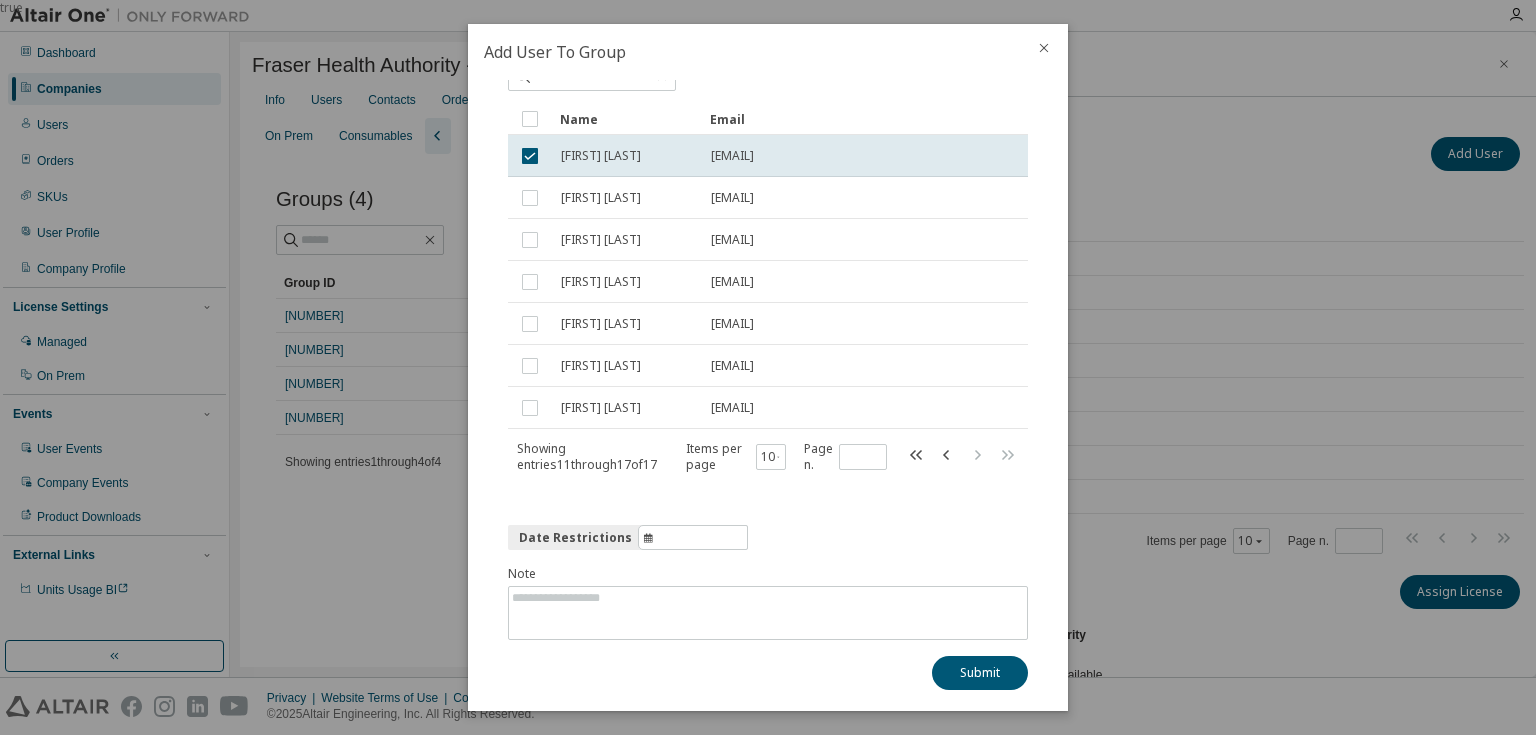 click 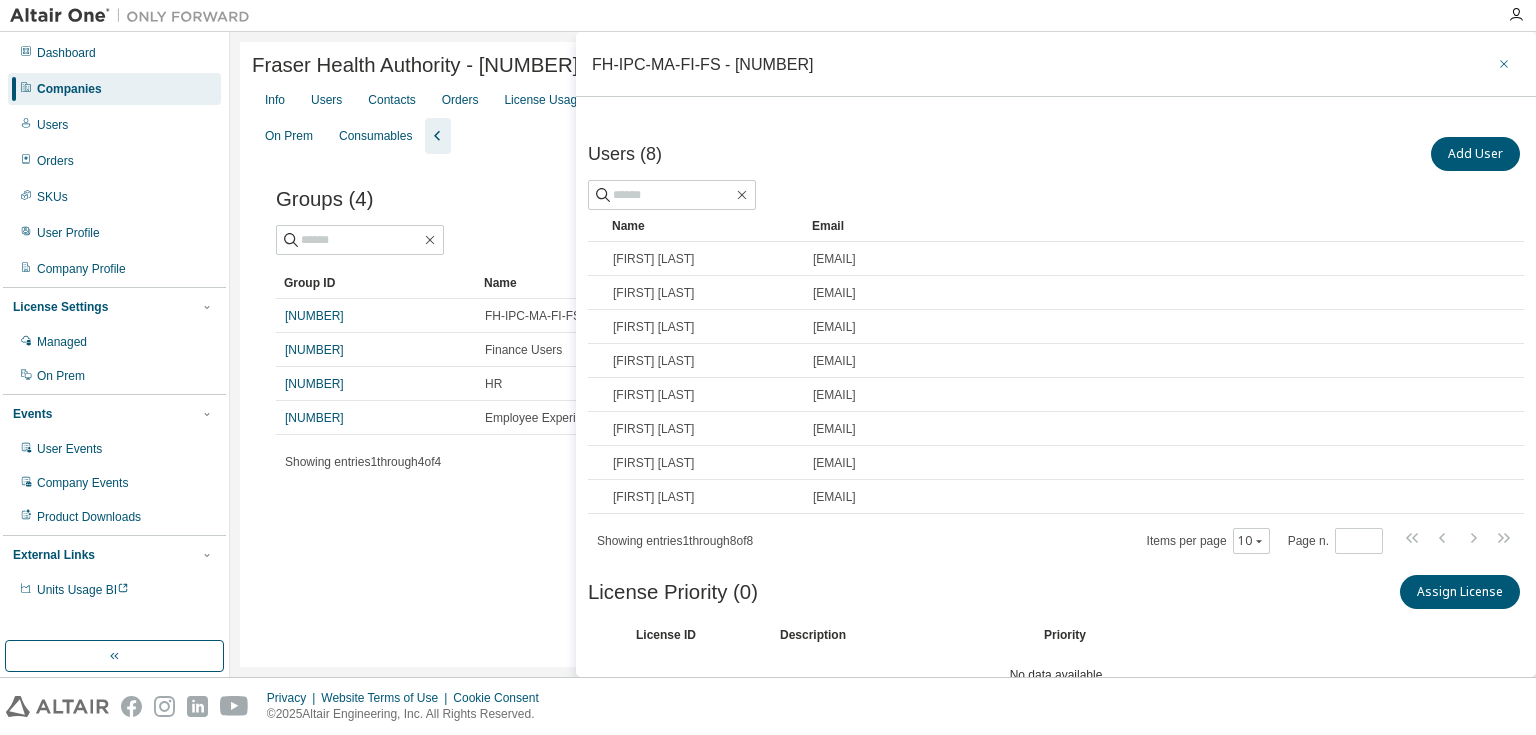 click 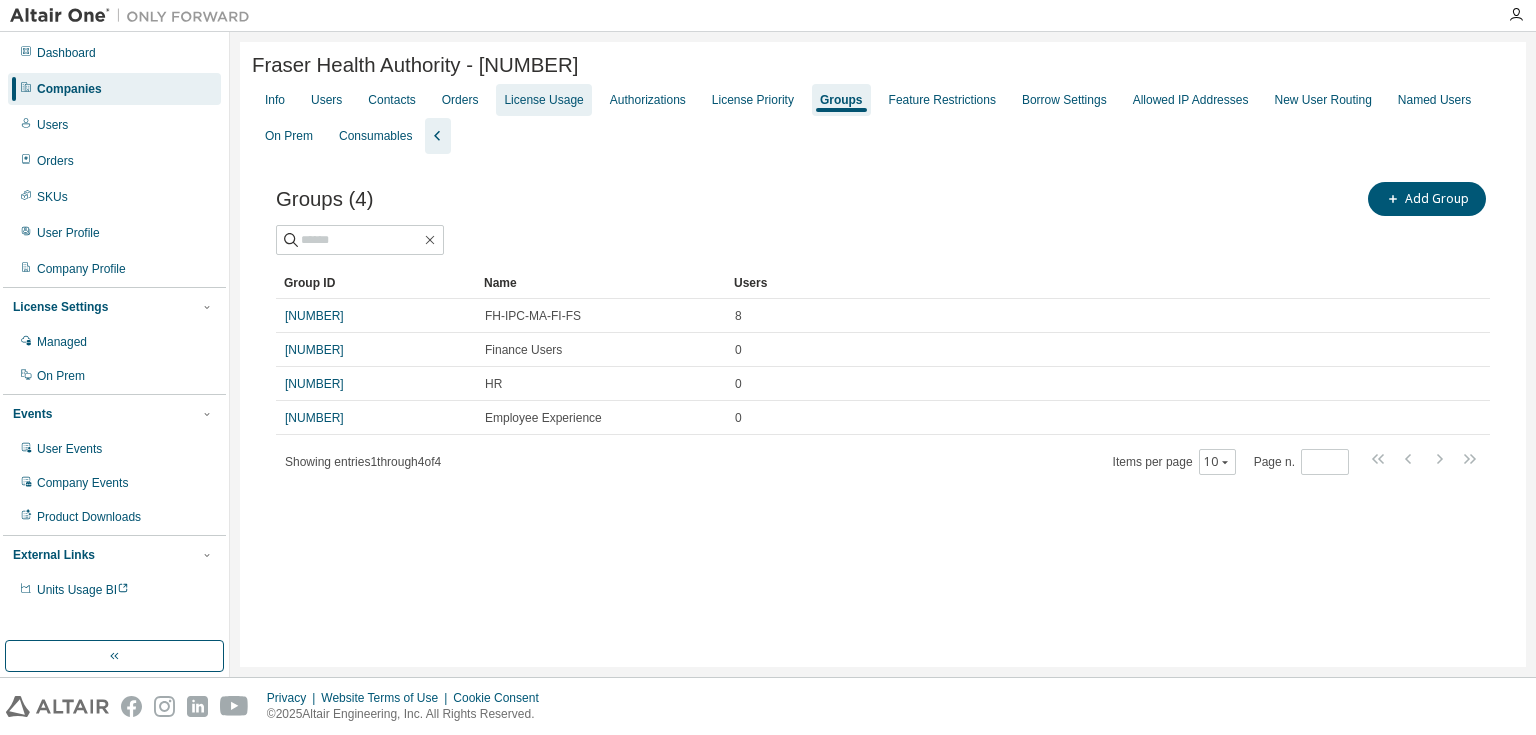 click on "License Usage" at bounding box center [543, 100] 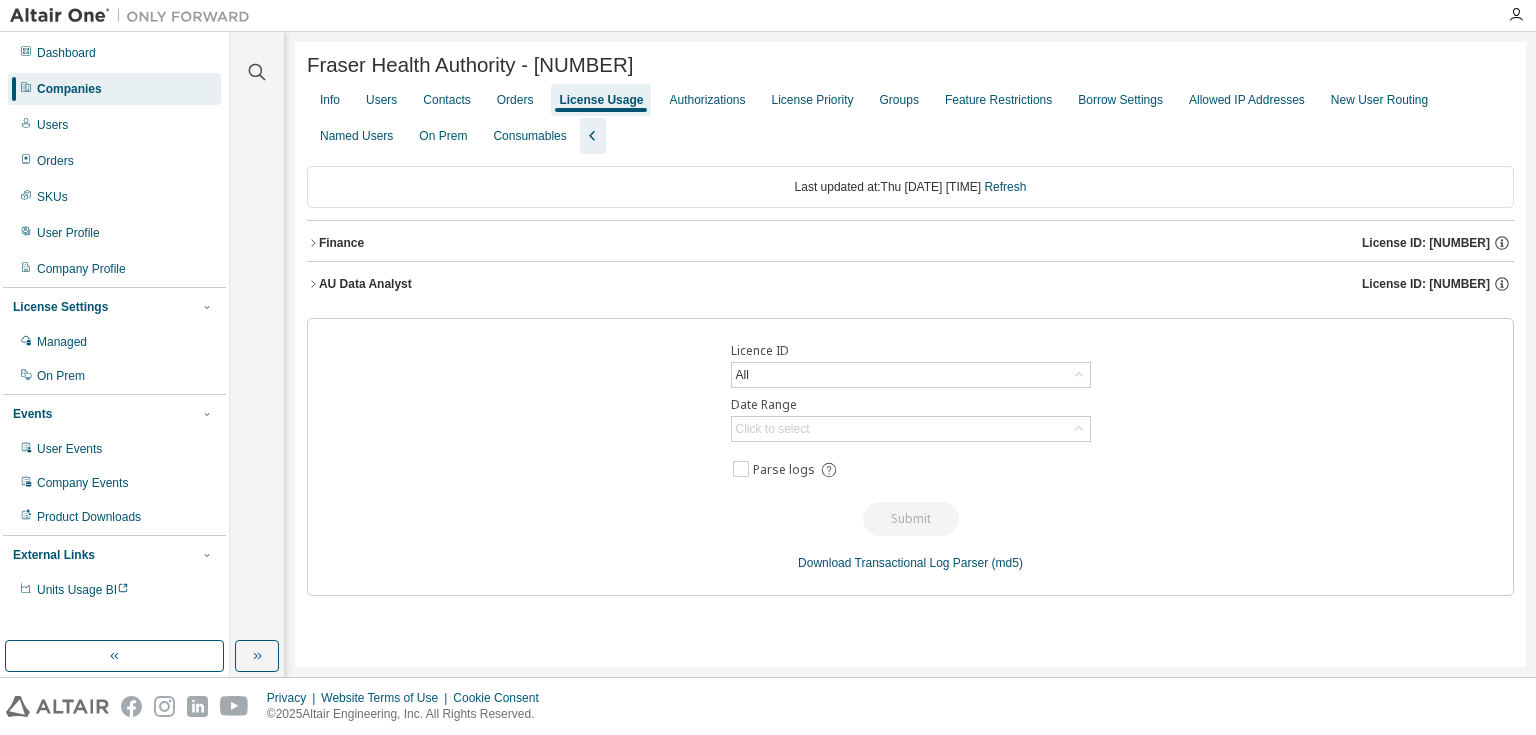 click 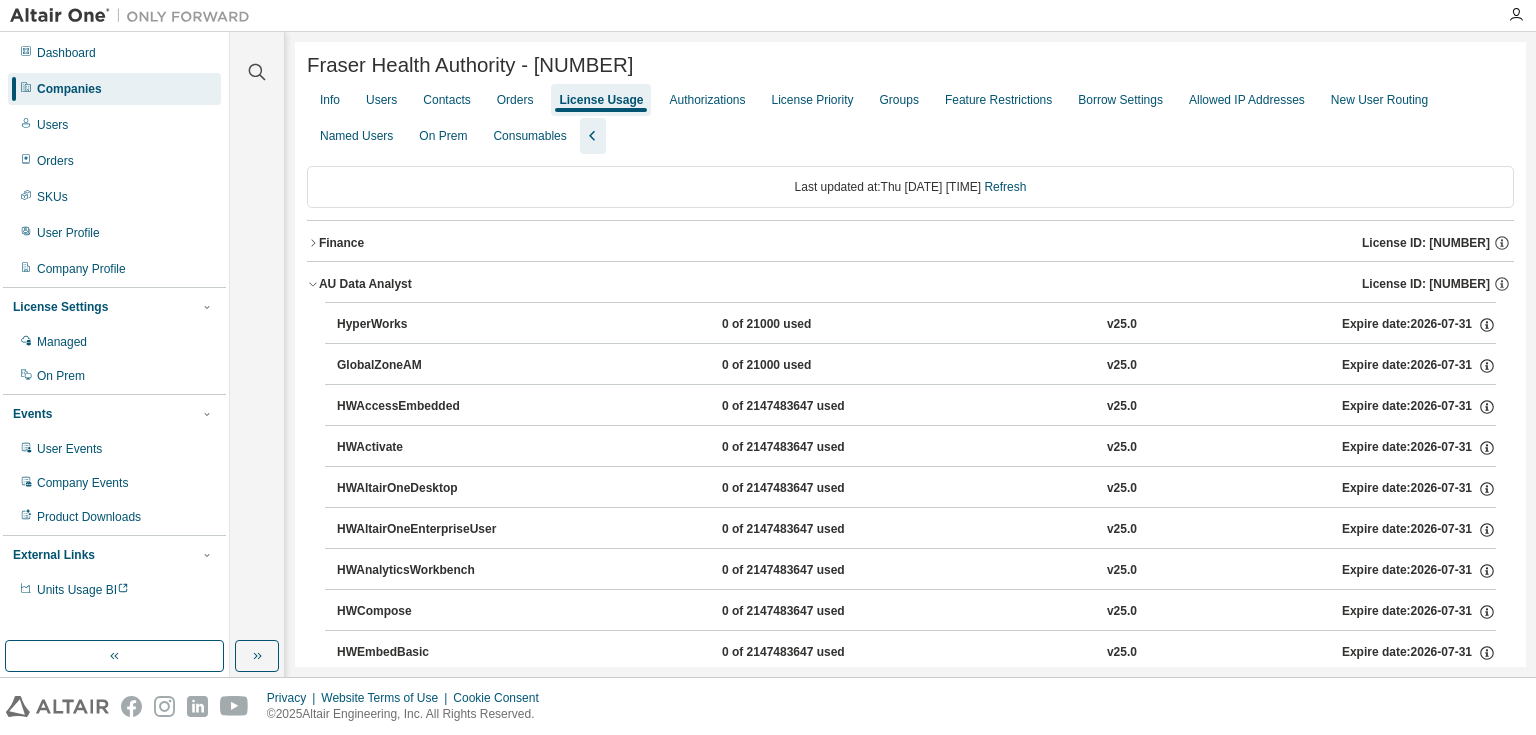 click 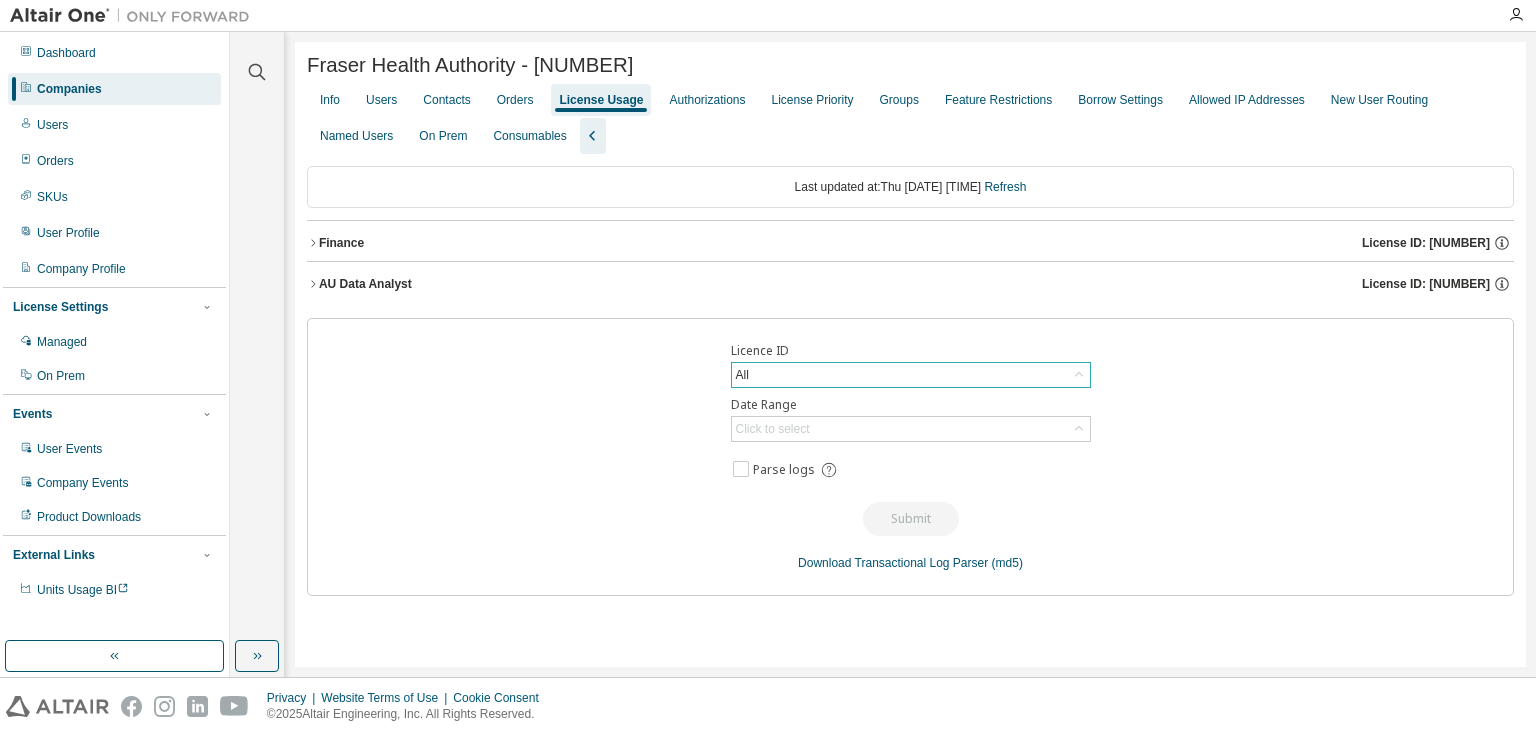 click 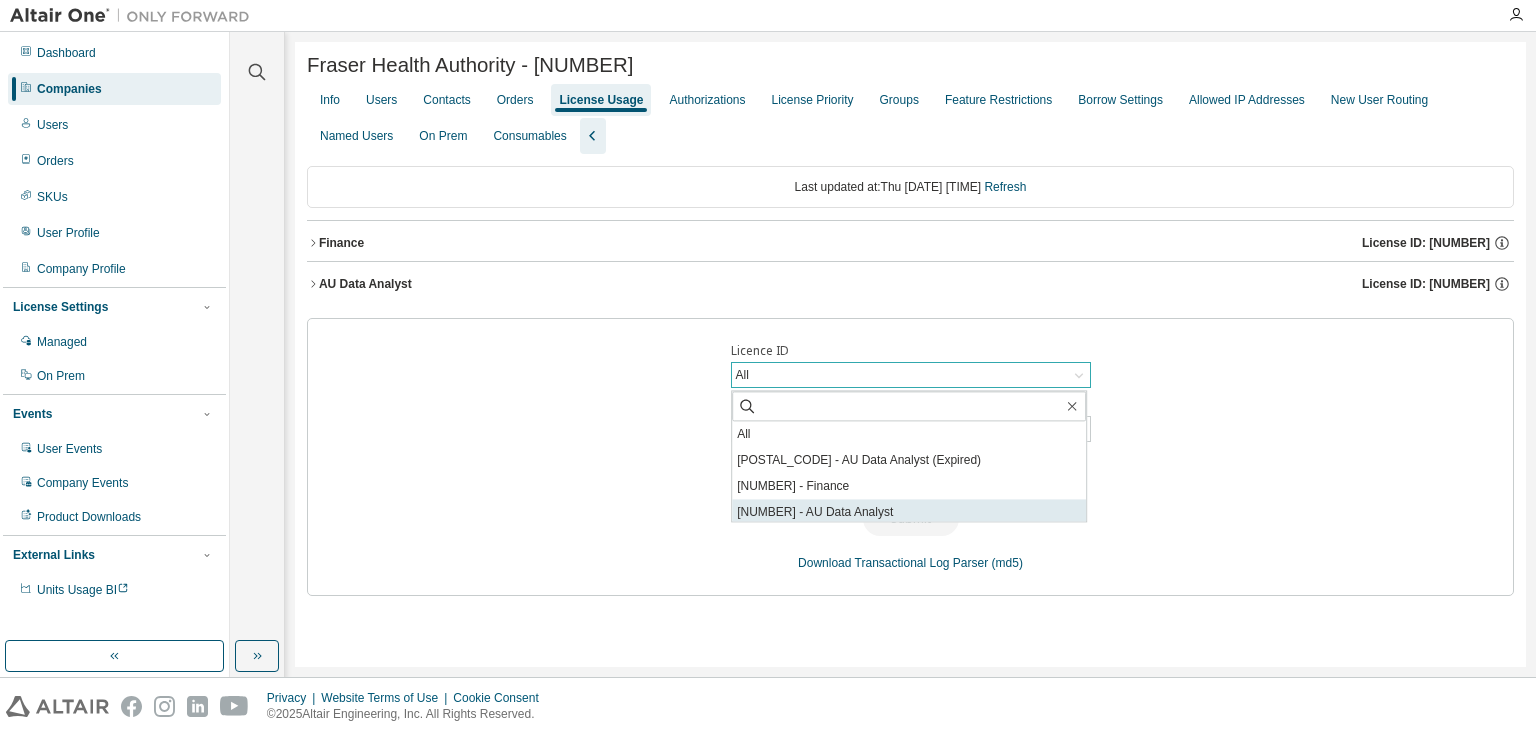 click on "[NUMBER] - AU Data Analyst" at bounding box center [909, 512] 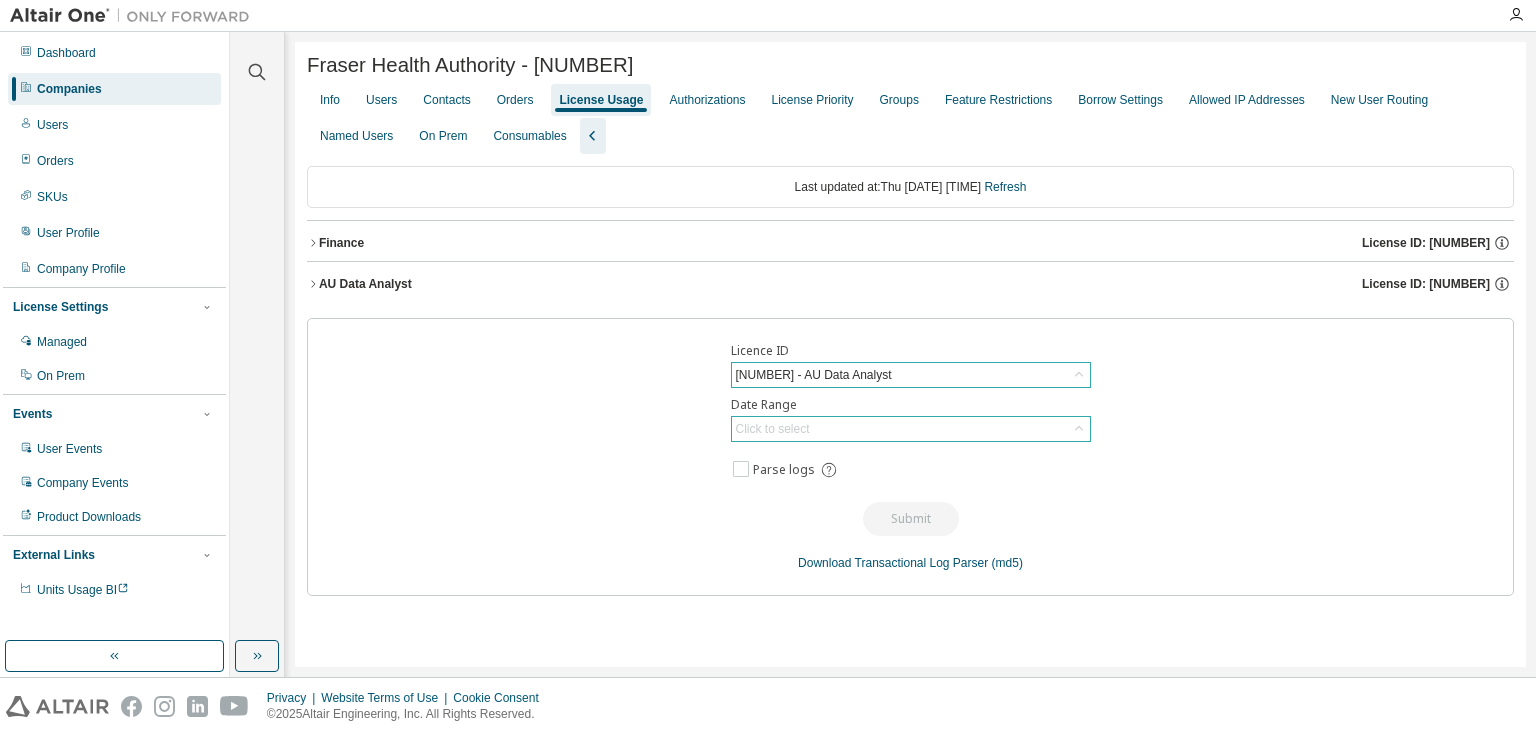 click on "Click to select" at bounding box center (911, 429) 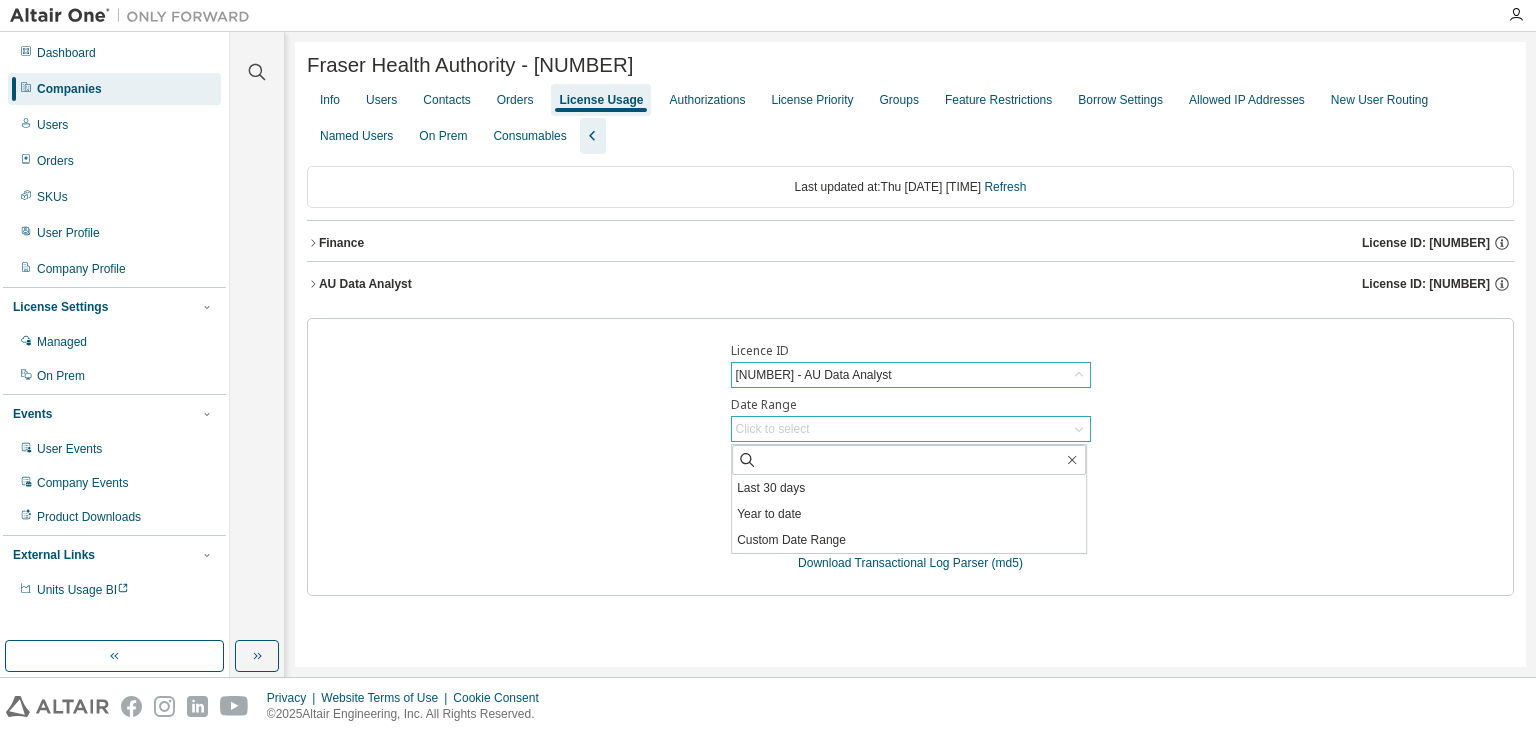 click on "Click to select" at bounding box center (773, 429) 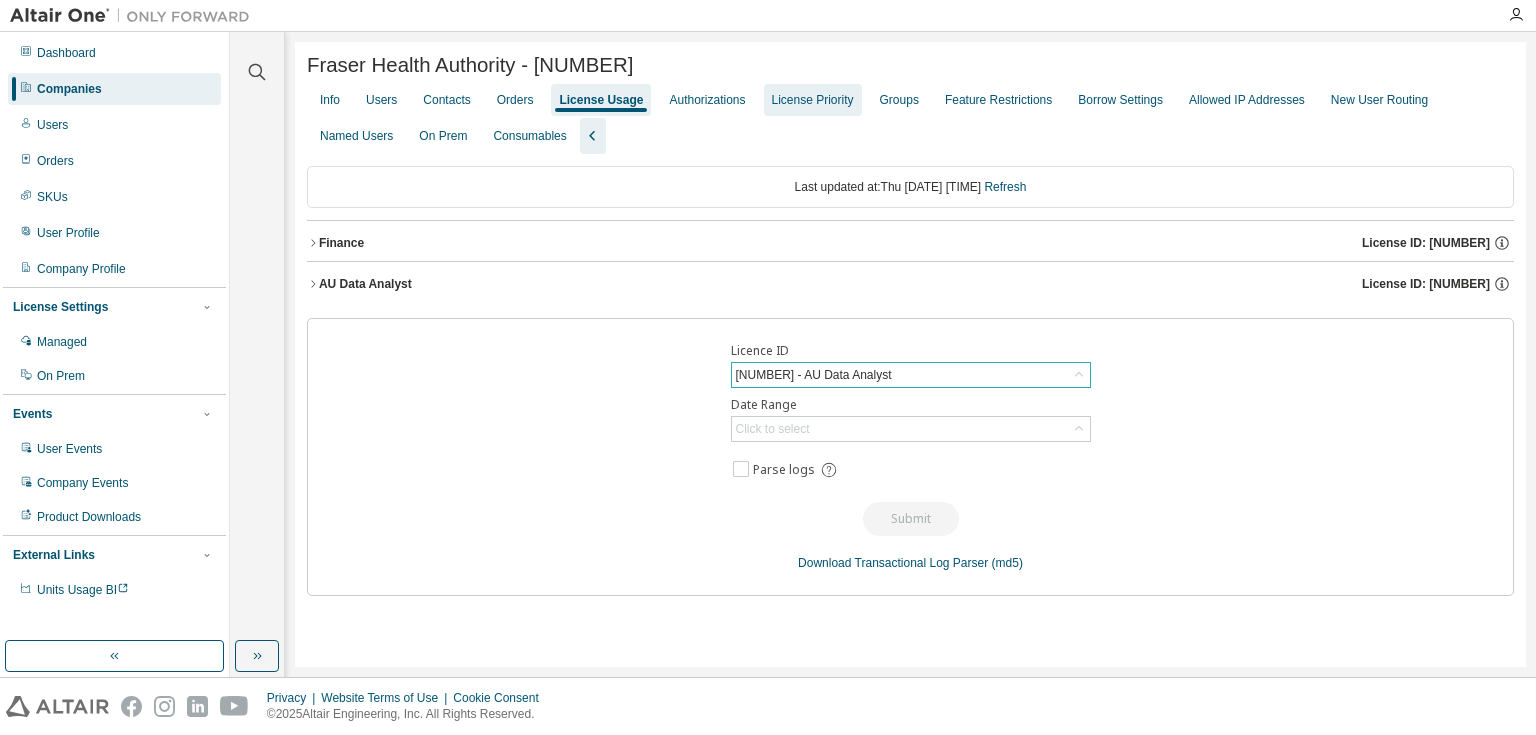 click on "License Priority" at bounding box center [813, 100] 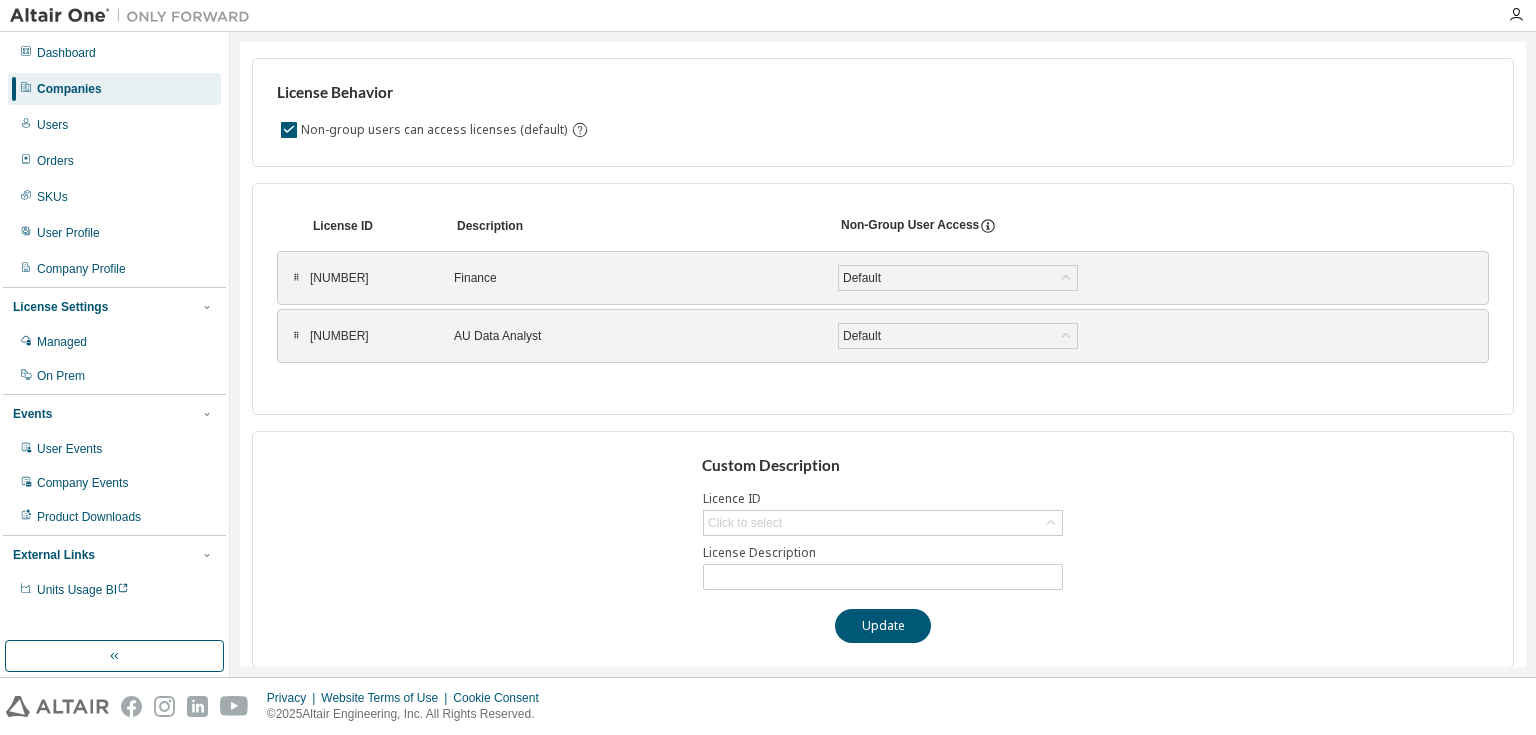 scroll, scrollTop: 124, scrollLeft: 0, axis: vertical 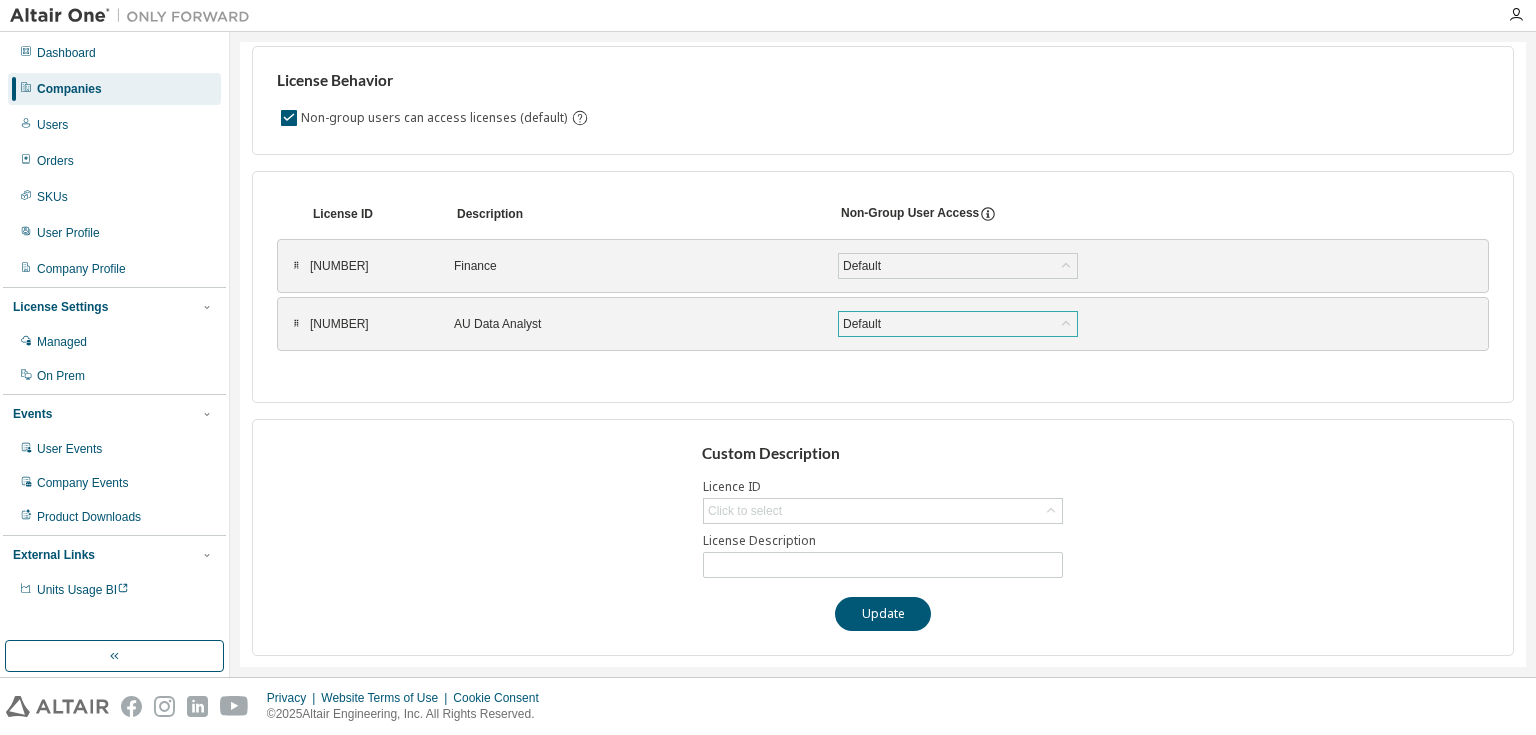 click 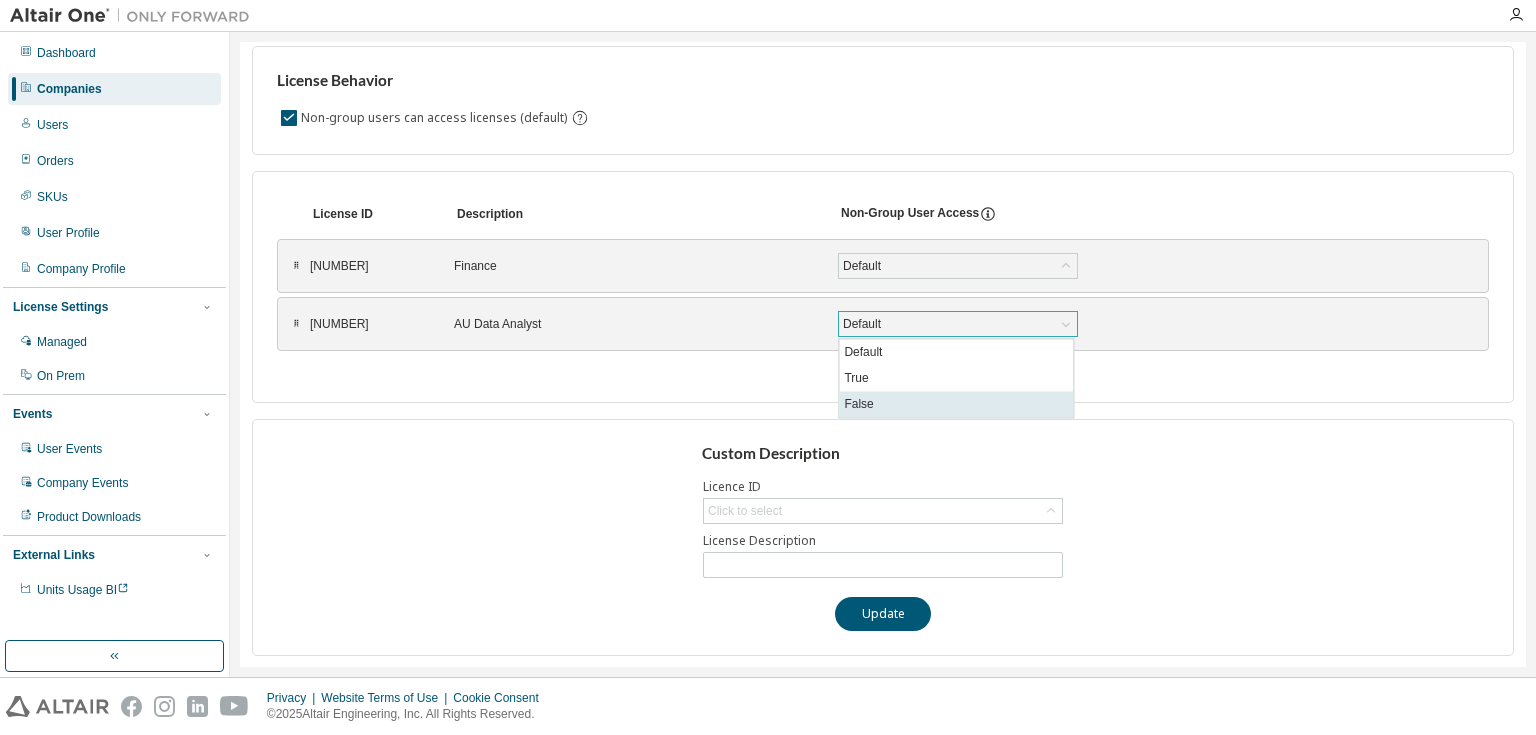 click on "False" at bounding box center [956, 404] 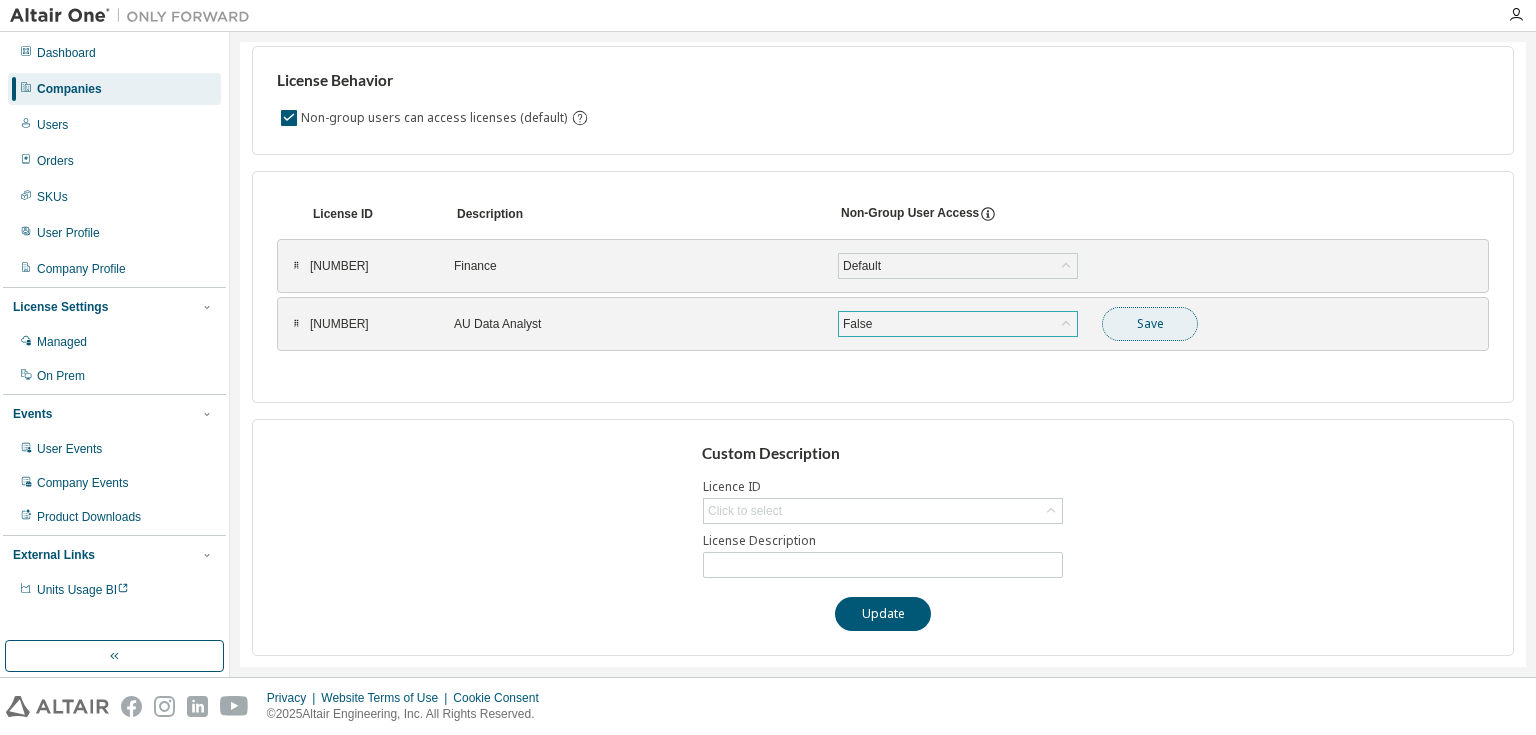 click on "Save" at bounding box center (1150, 324) 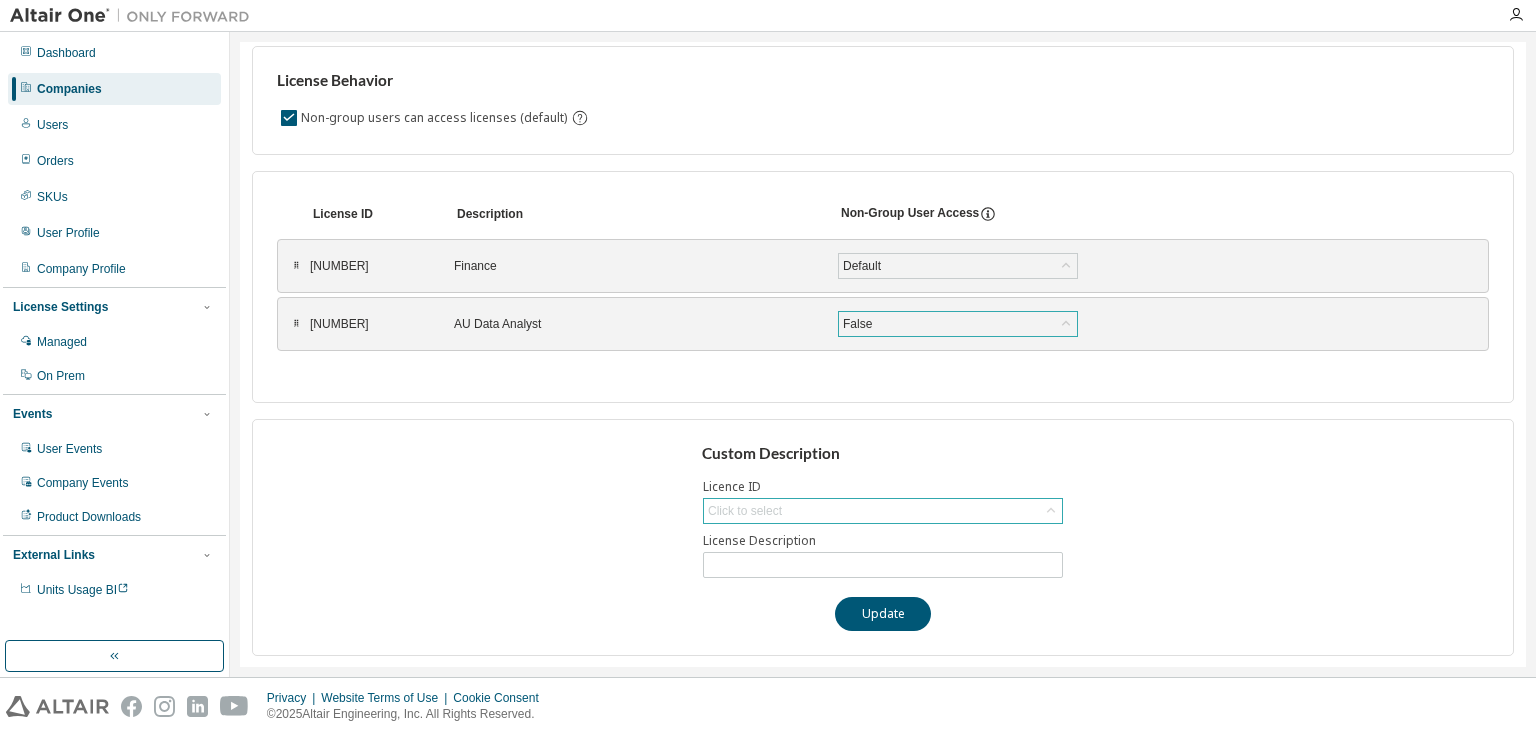 click 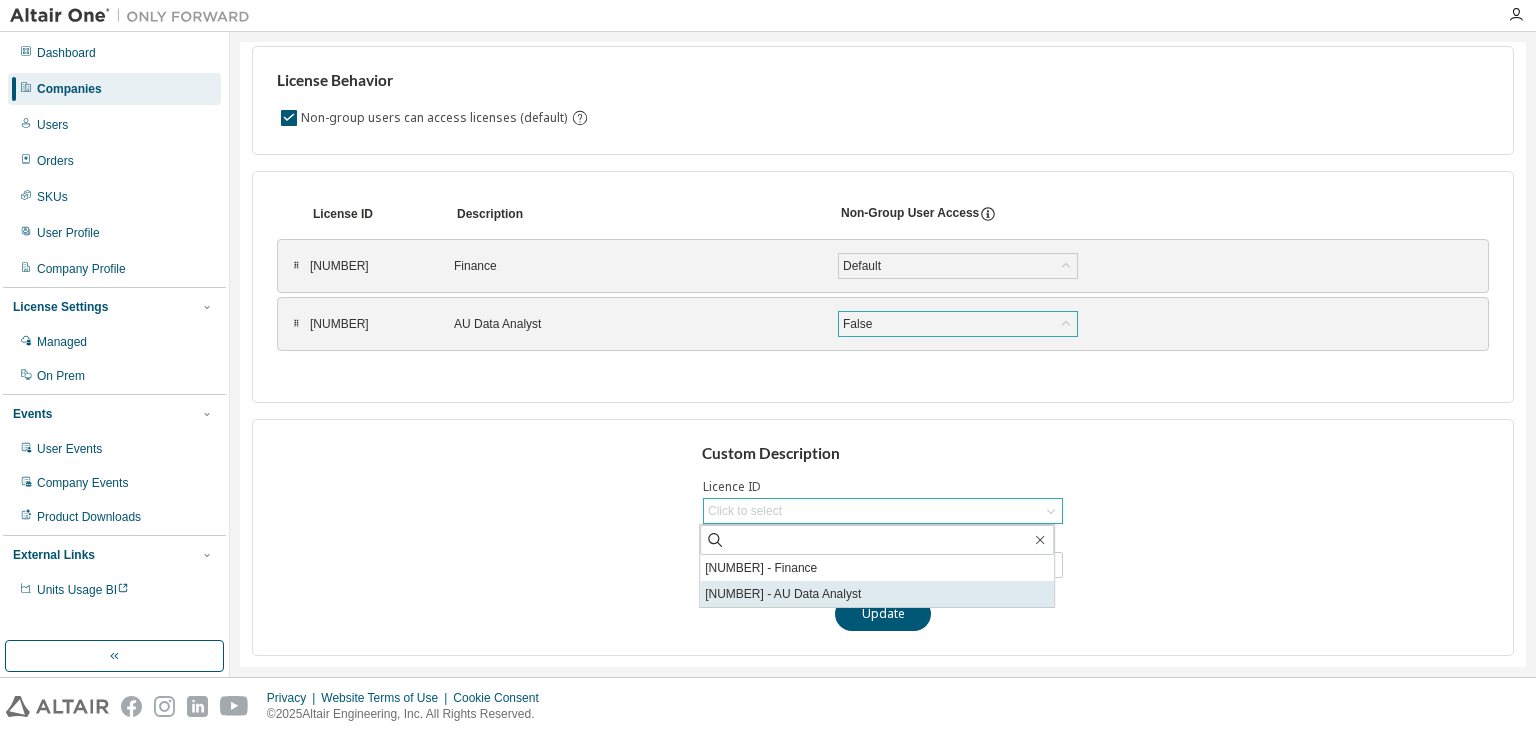 click on "[NUMBER] - AU Data Analyst" at bounding box center (877, 594) 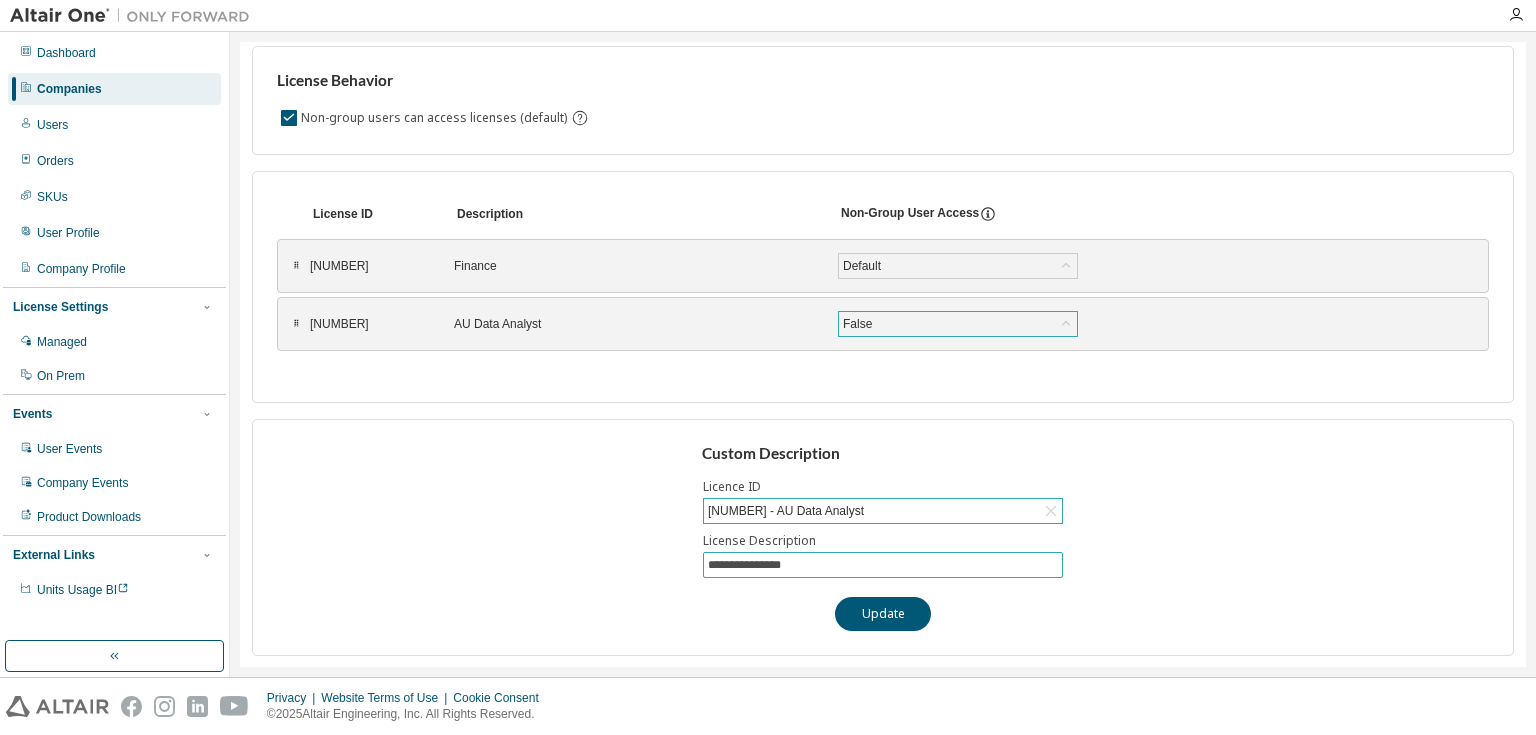 click on "**********" at bounding box center (883, 565) 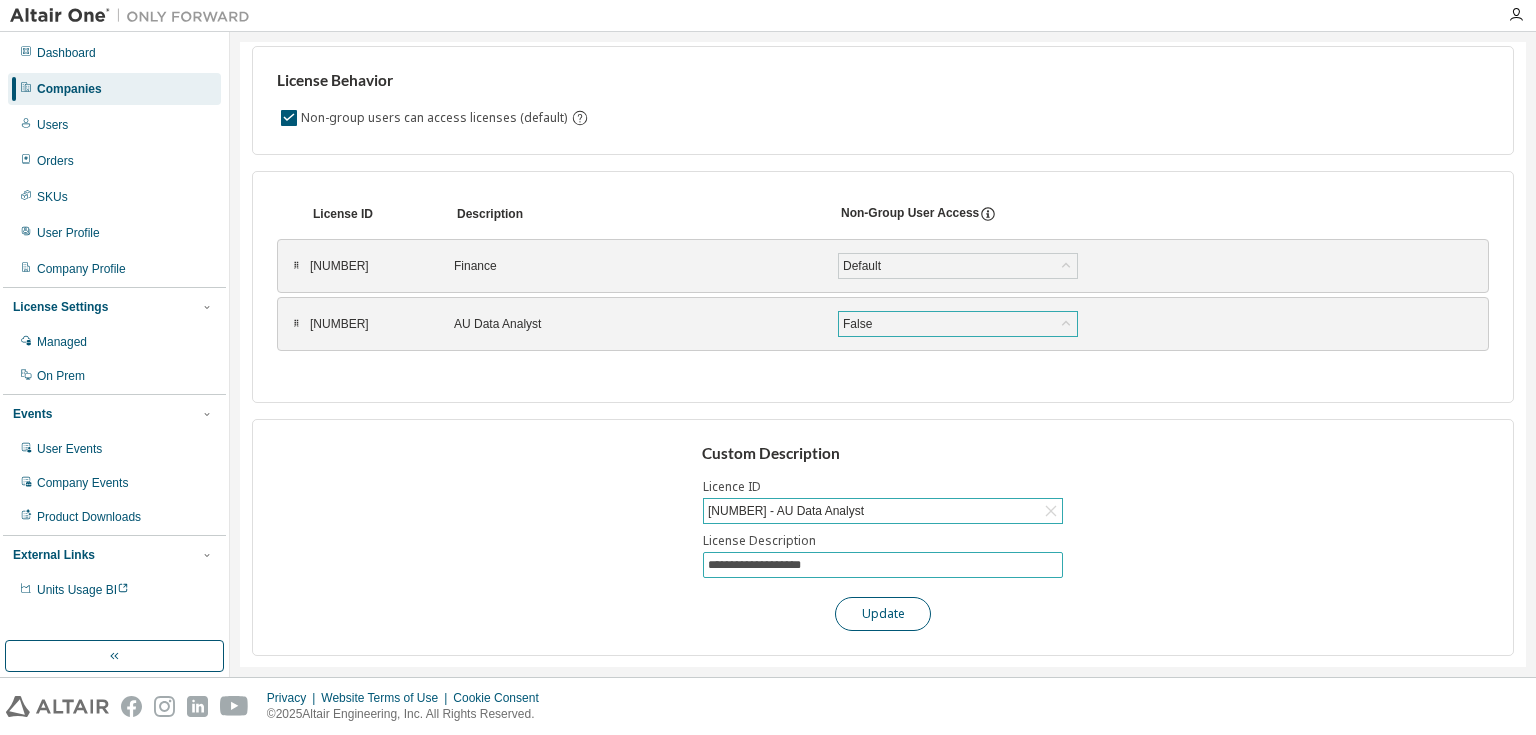 type on "**********" 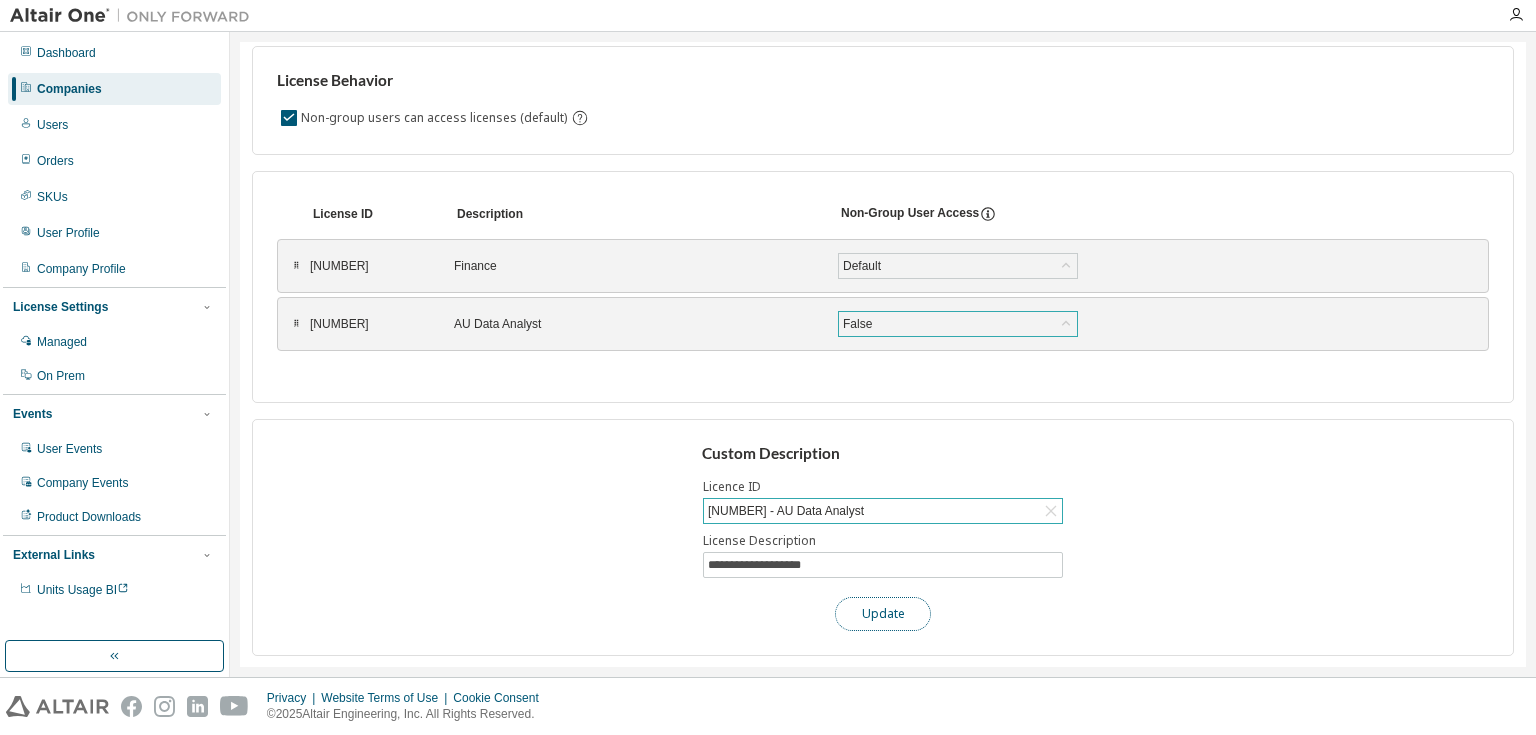 click on "Update" at bounding box center [883, 614] 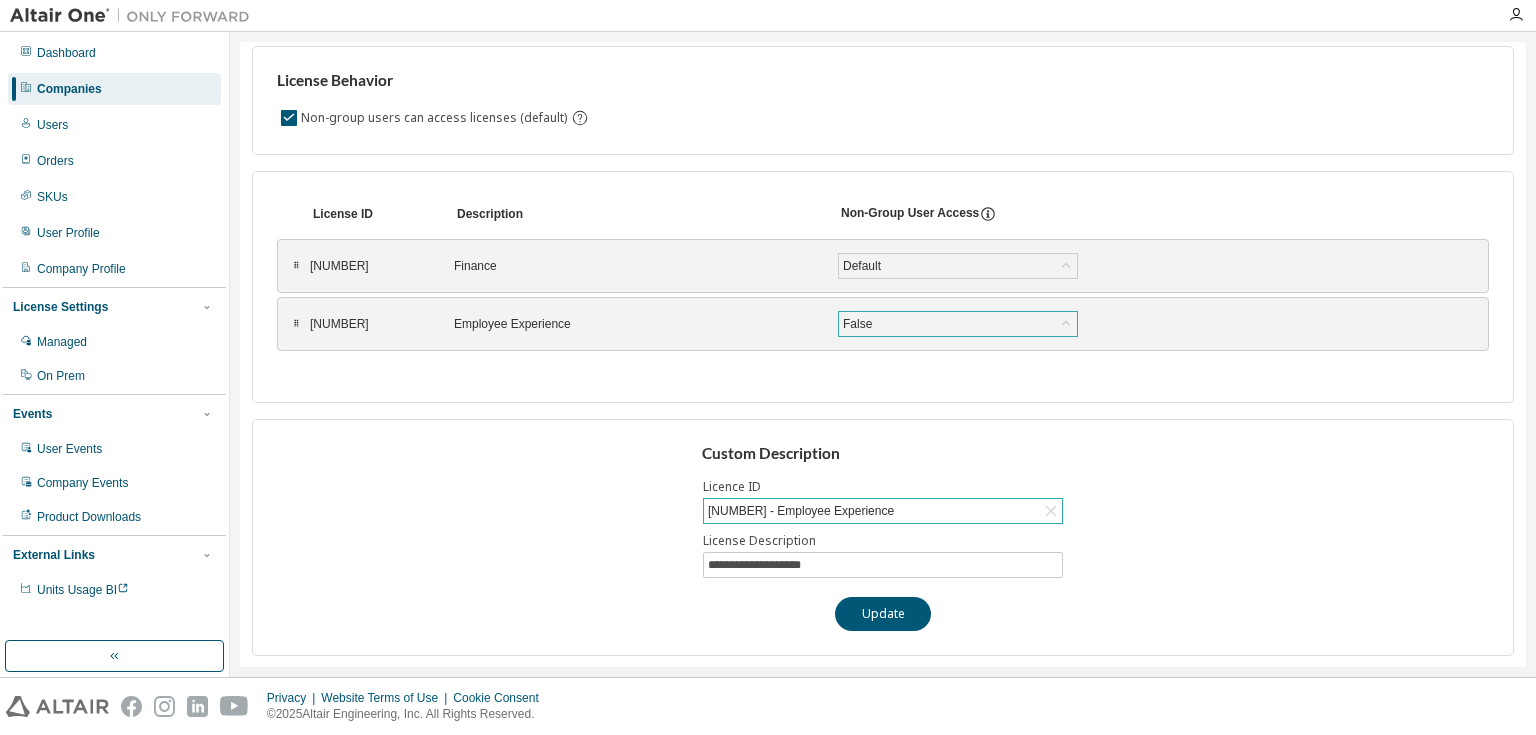 scroll, scrollTop: 44, scrollLeft: 0, axis: vertical 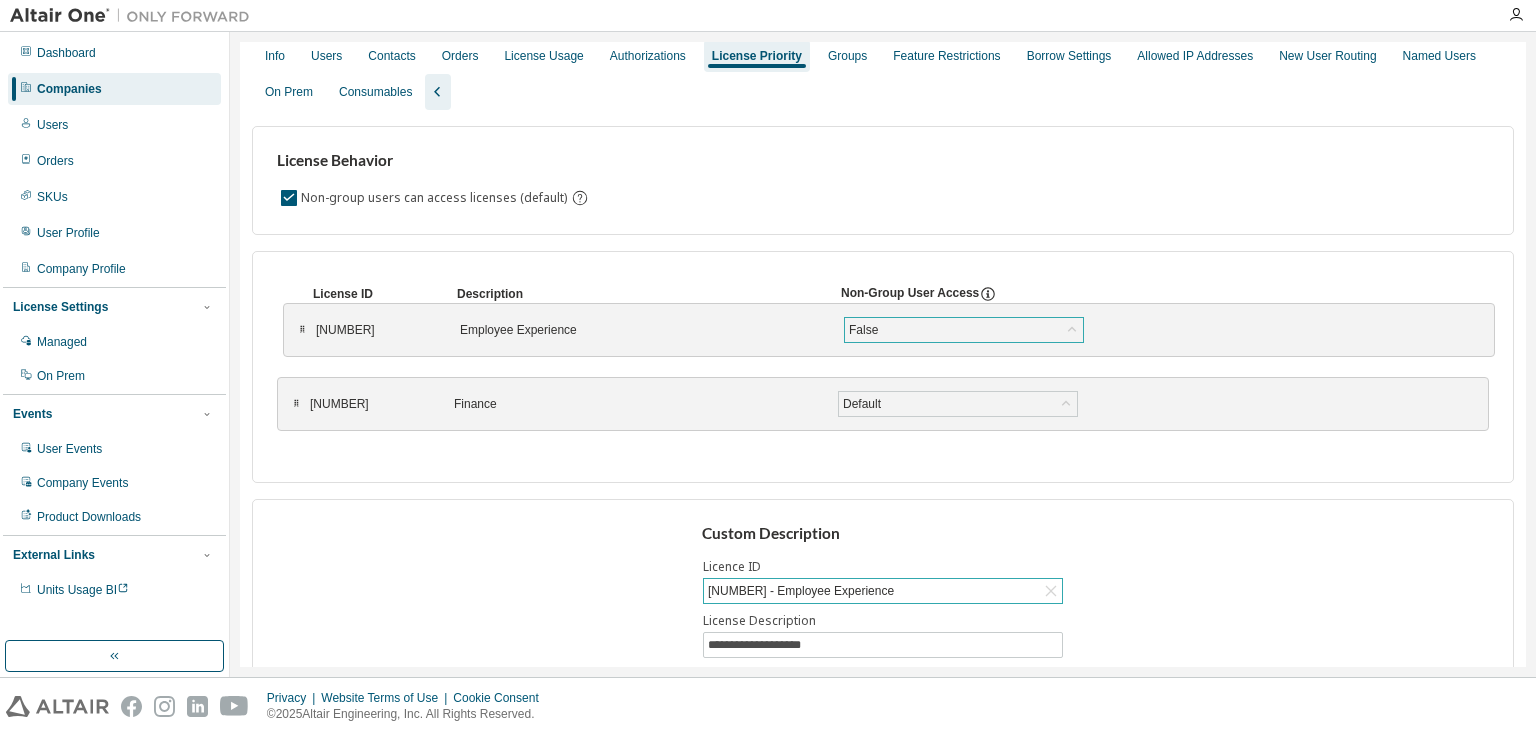 drag, startPoint x: 296, startPoint y: 404, endPoint x: 302, endPoint y: 331, distance: 73.24616 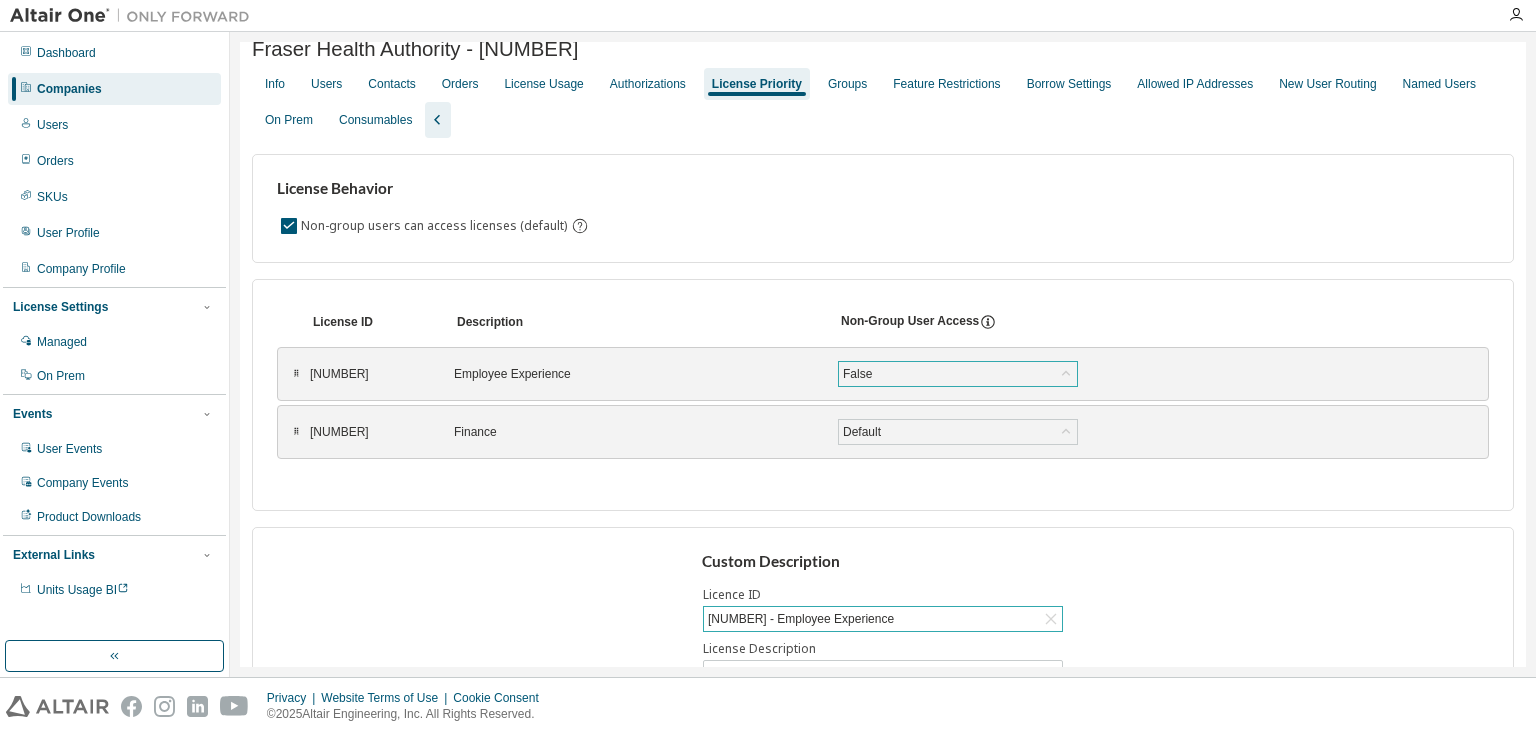 scroll, scrollTop: 0, scrollLeft: 0, axis: both 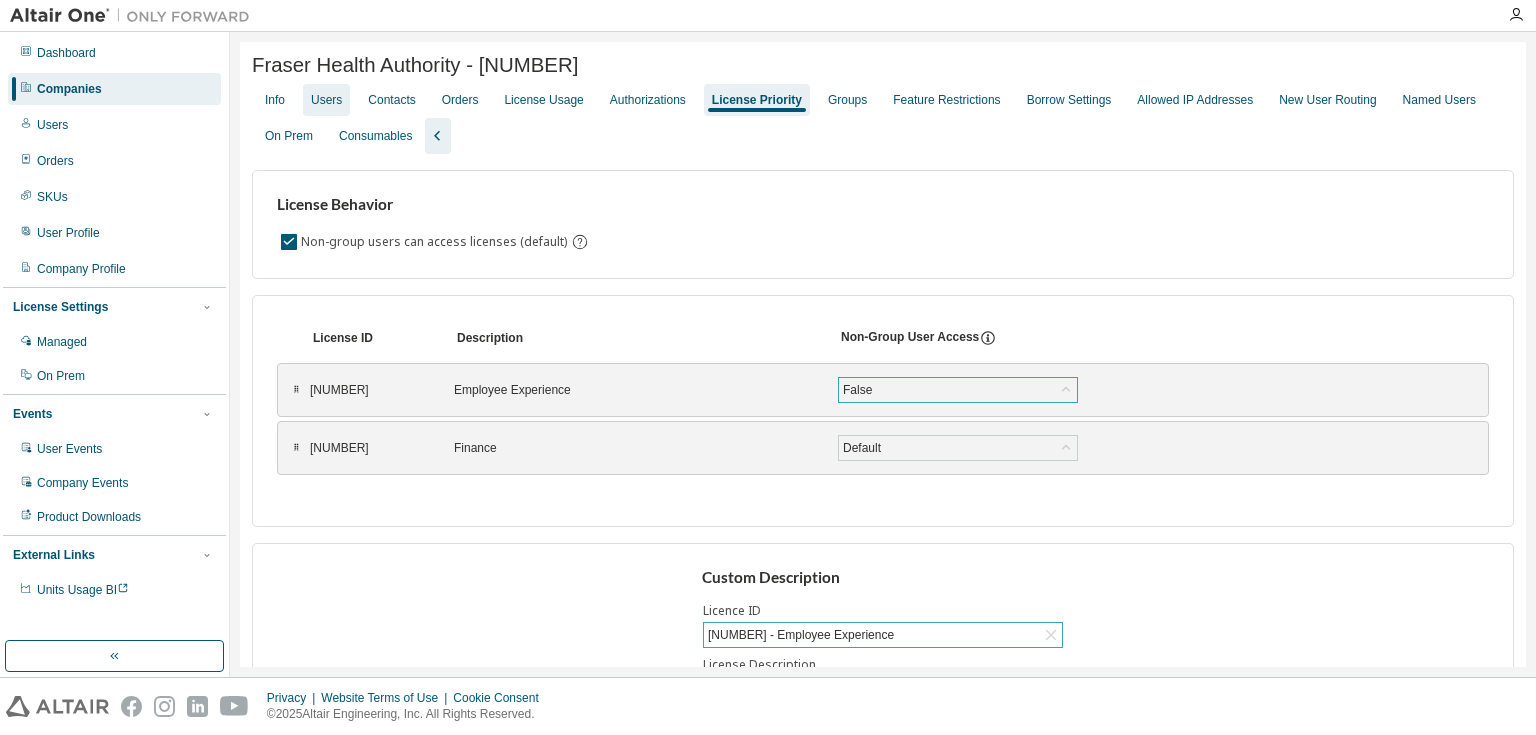 click on "Users" at bounding box center [326, 100] 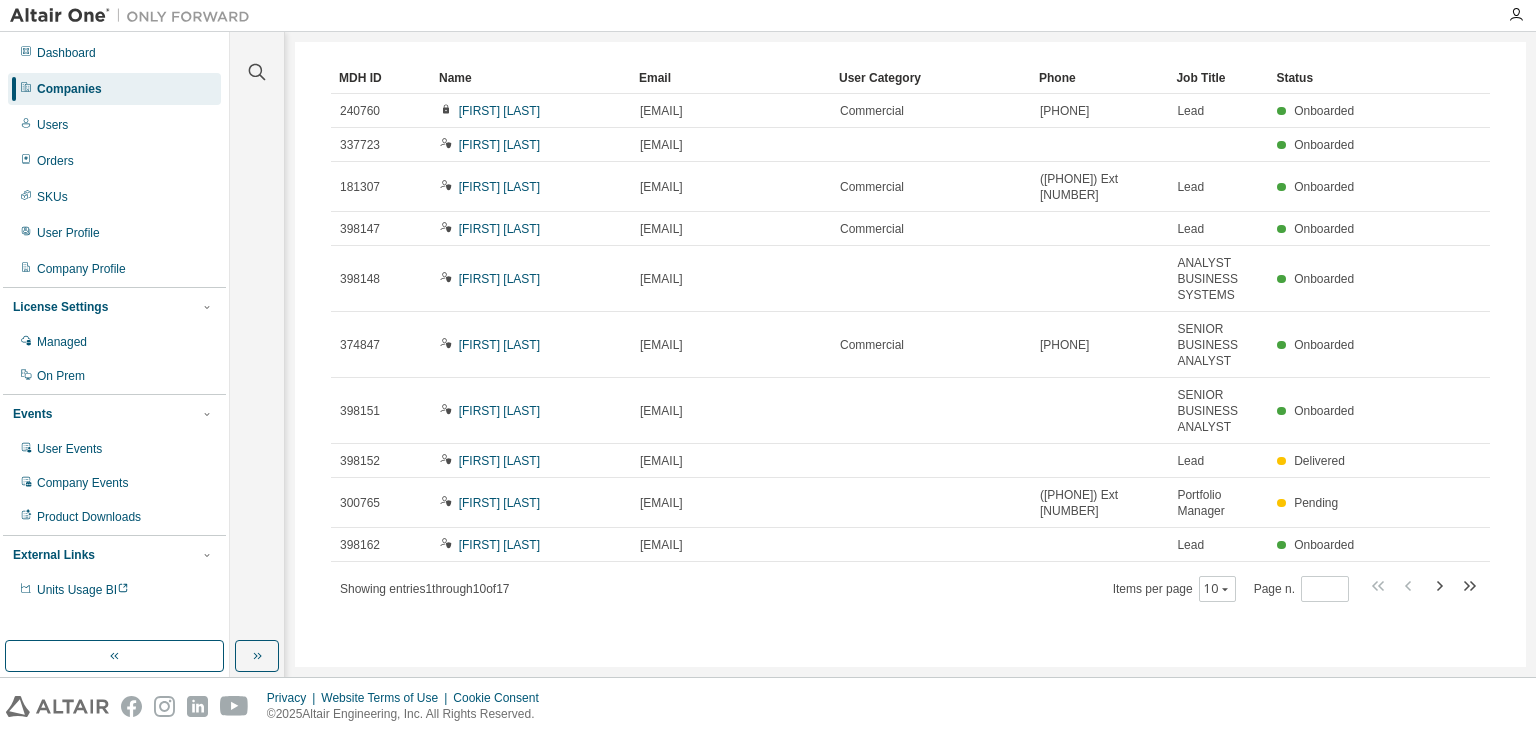 scroll, scrollTop: 177, scrollLeft: 0, axis: vertical 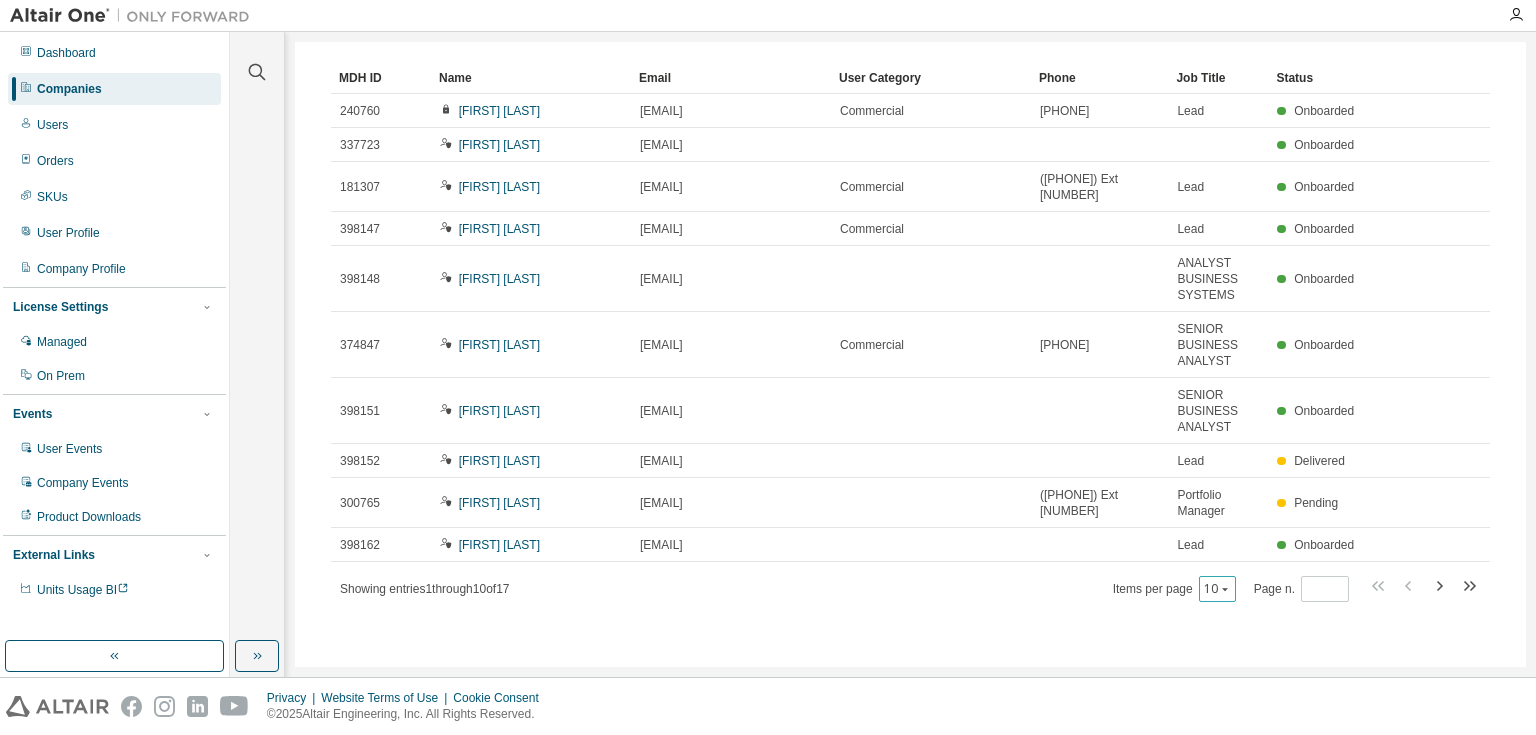 click 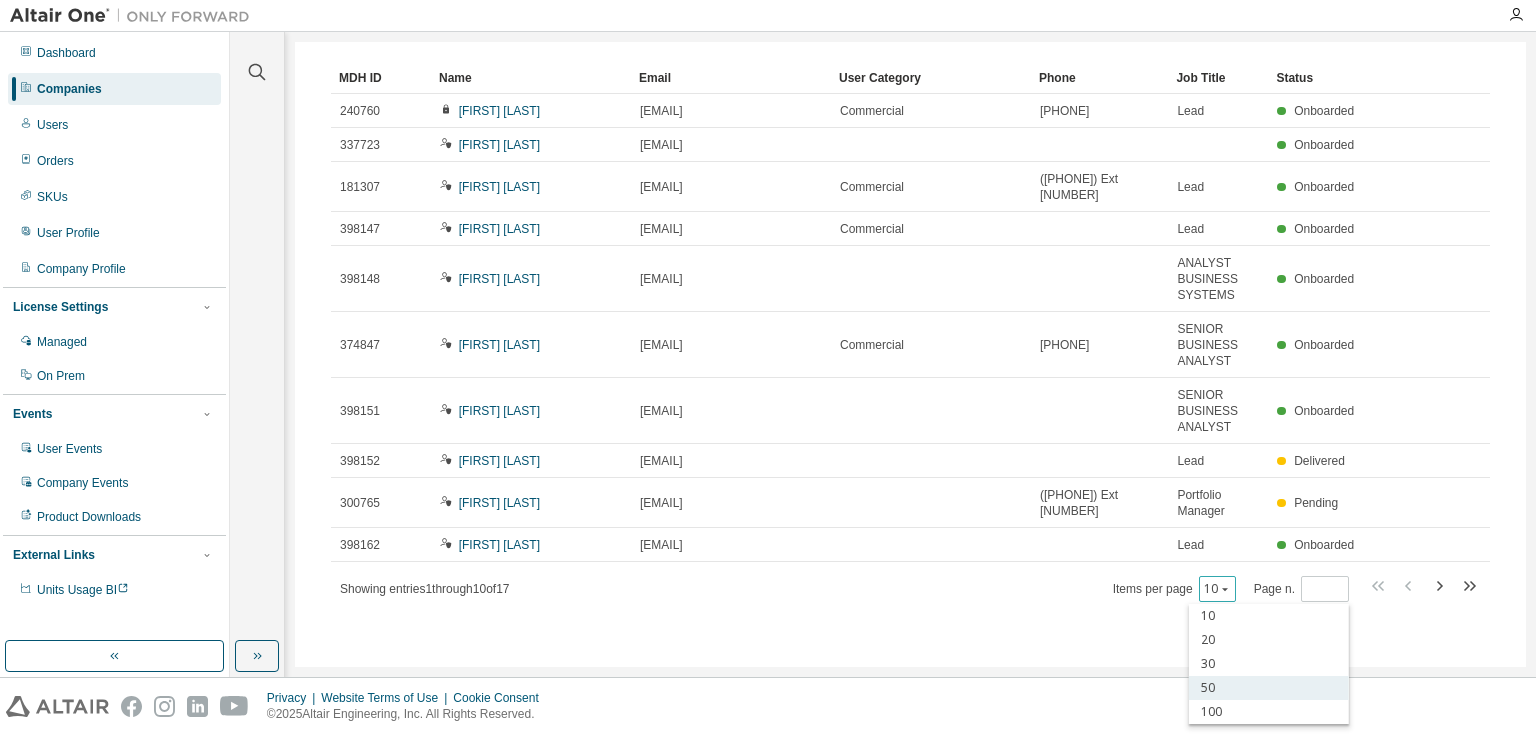 click on "50" at bounding box center [1269, 688] 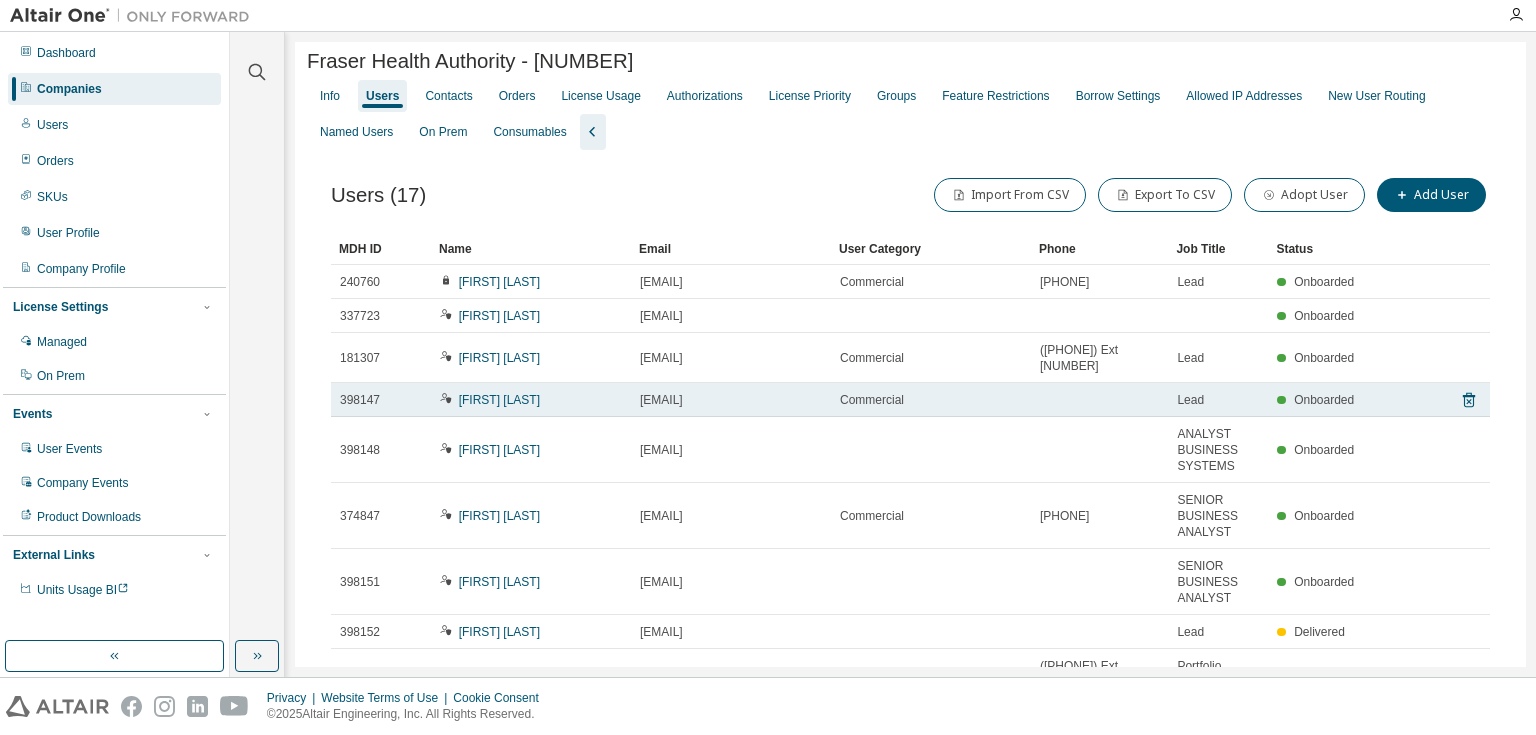 scroll, scrollTop: 0, scrollLeft: 0, axis: both 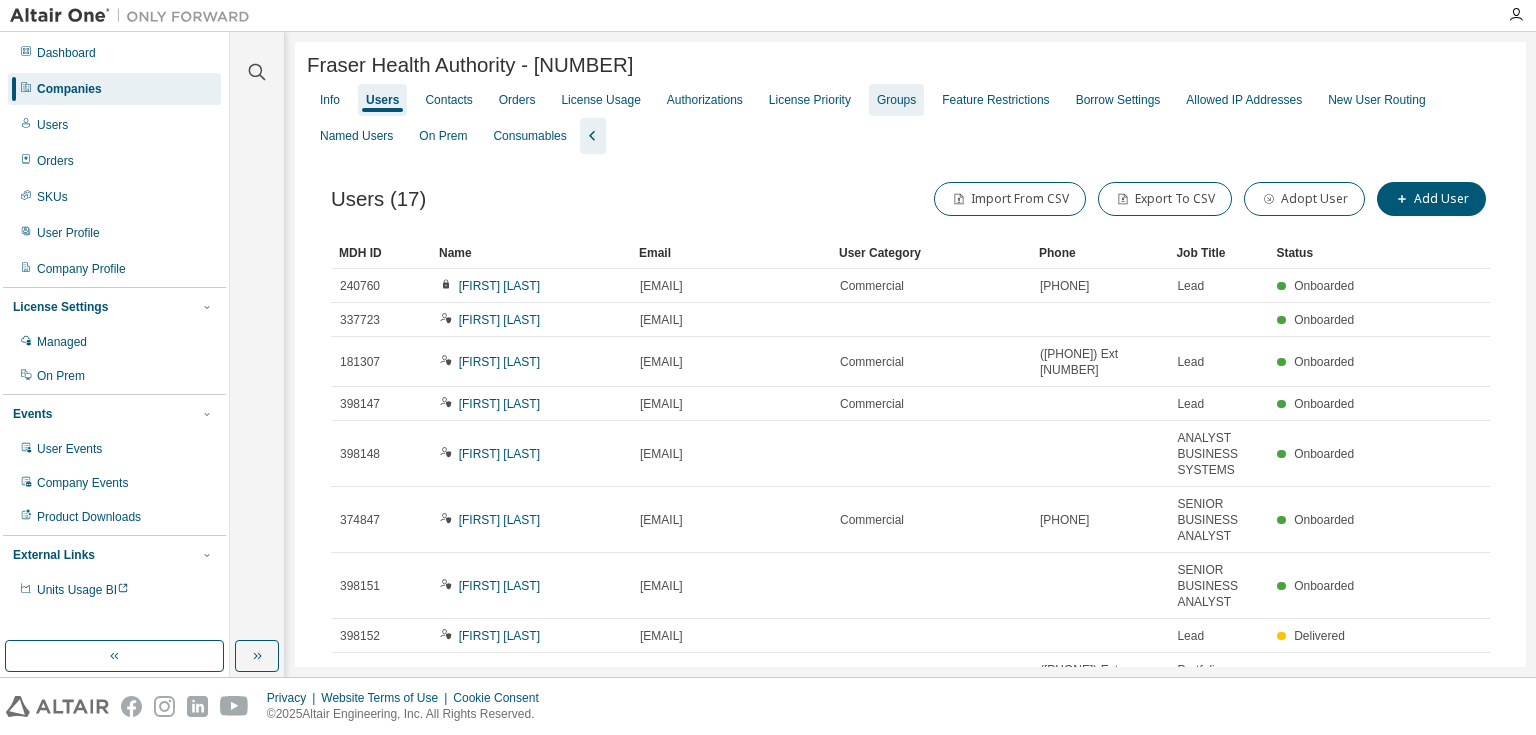 click on "Groups" at bounding box center [896, 100] 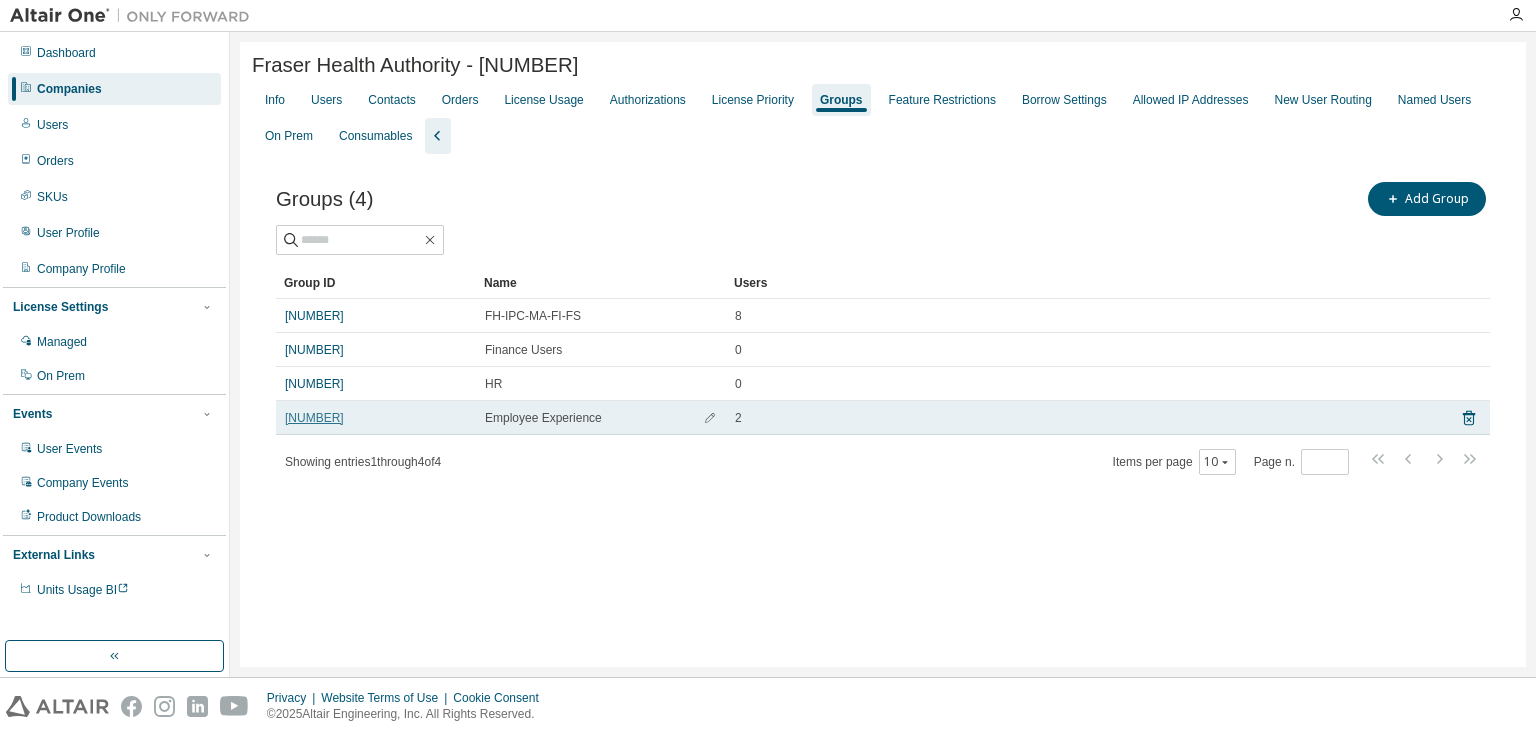 click on "[NUMBER]" at bounding box center [314, 418] 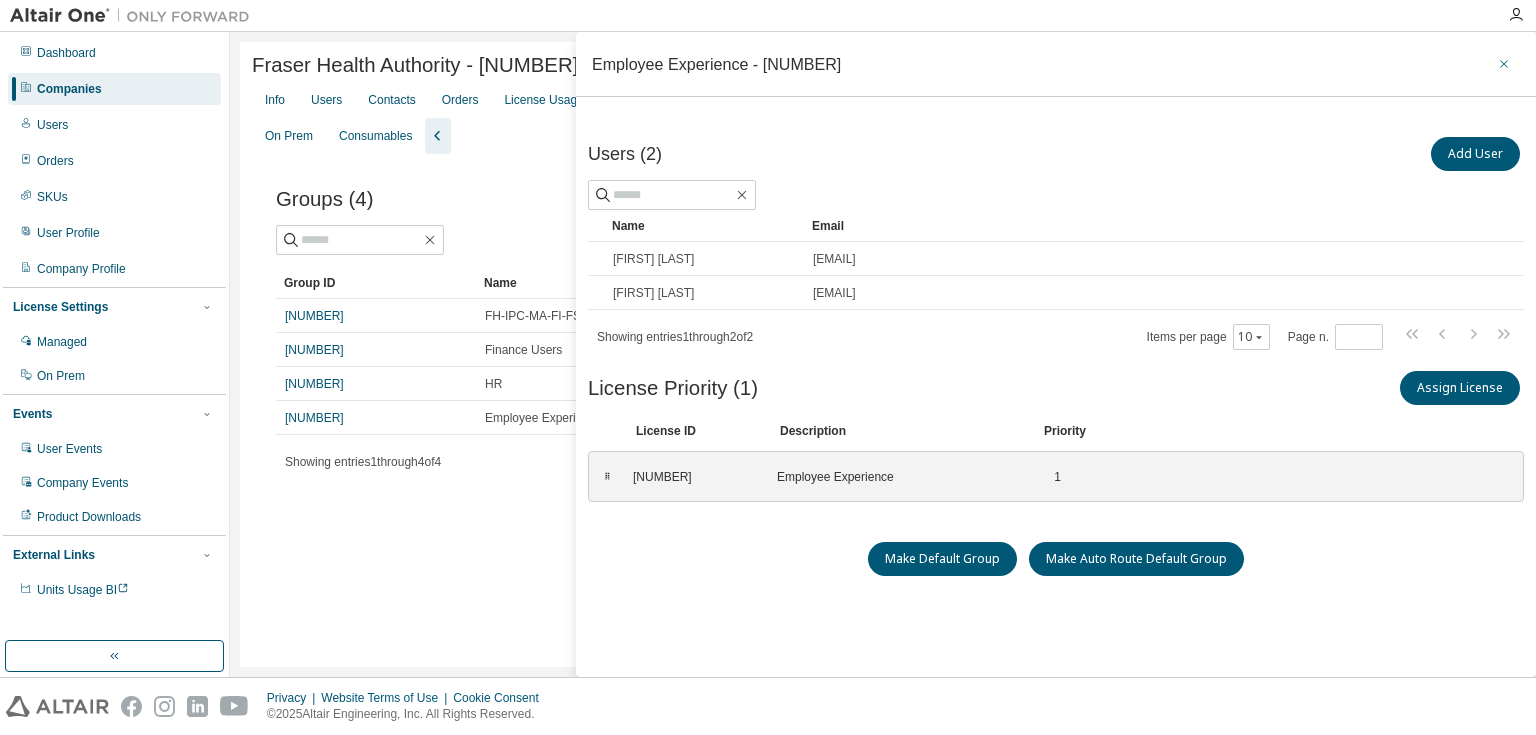 click 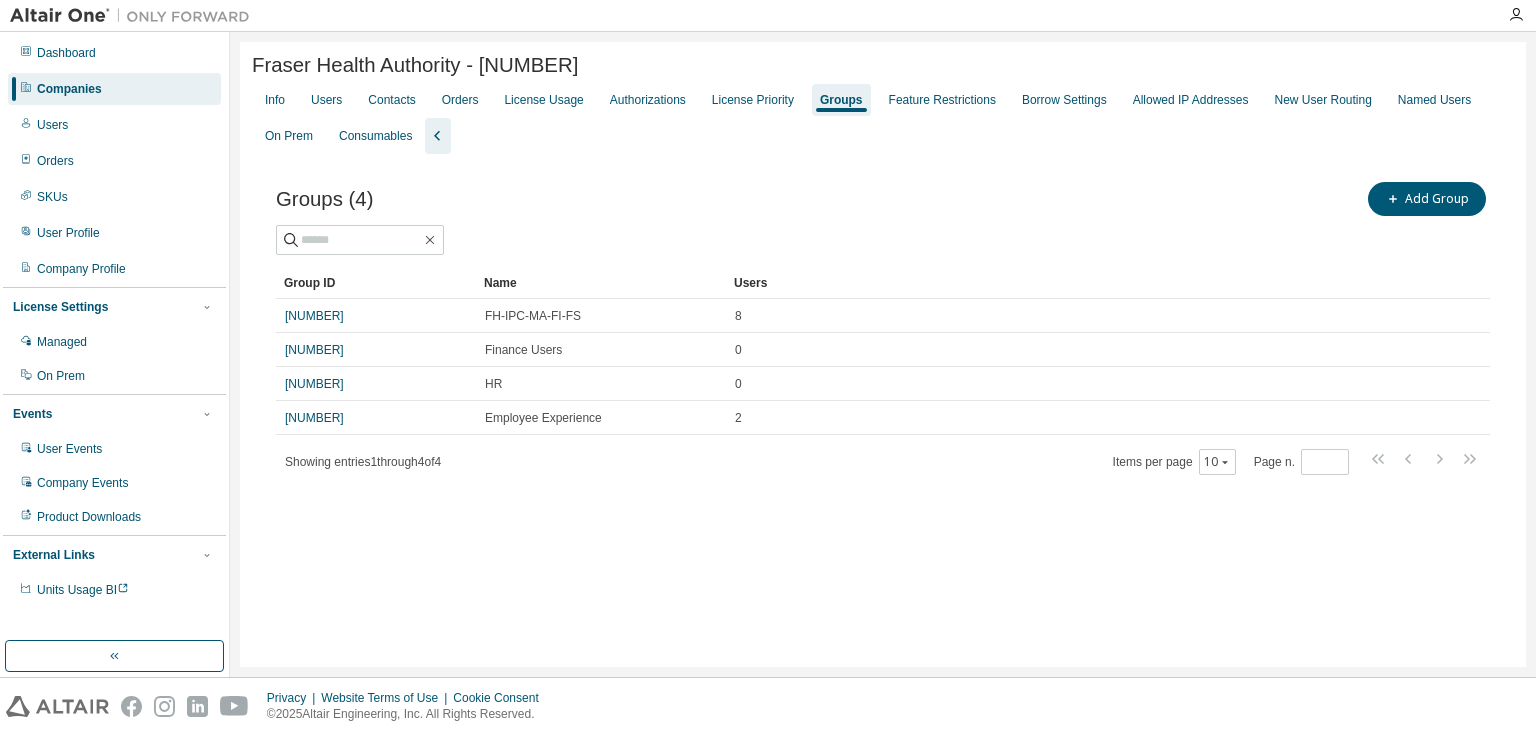 click on "Companies" at bounding box center (69, 89) 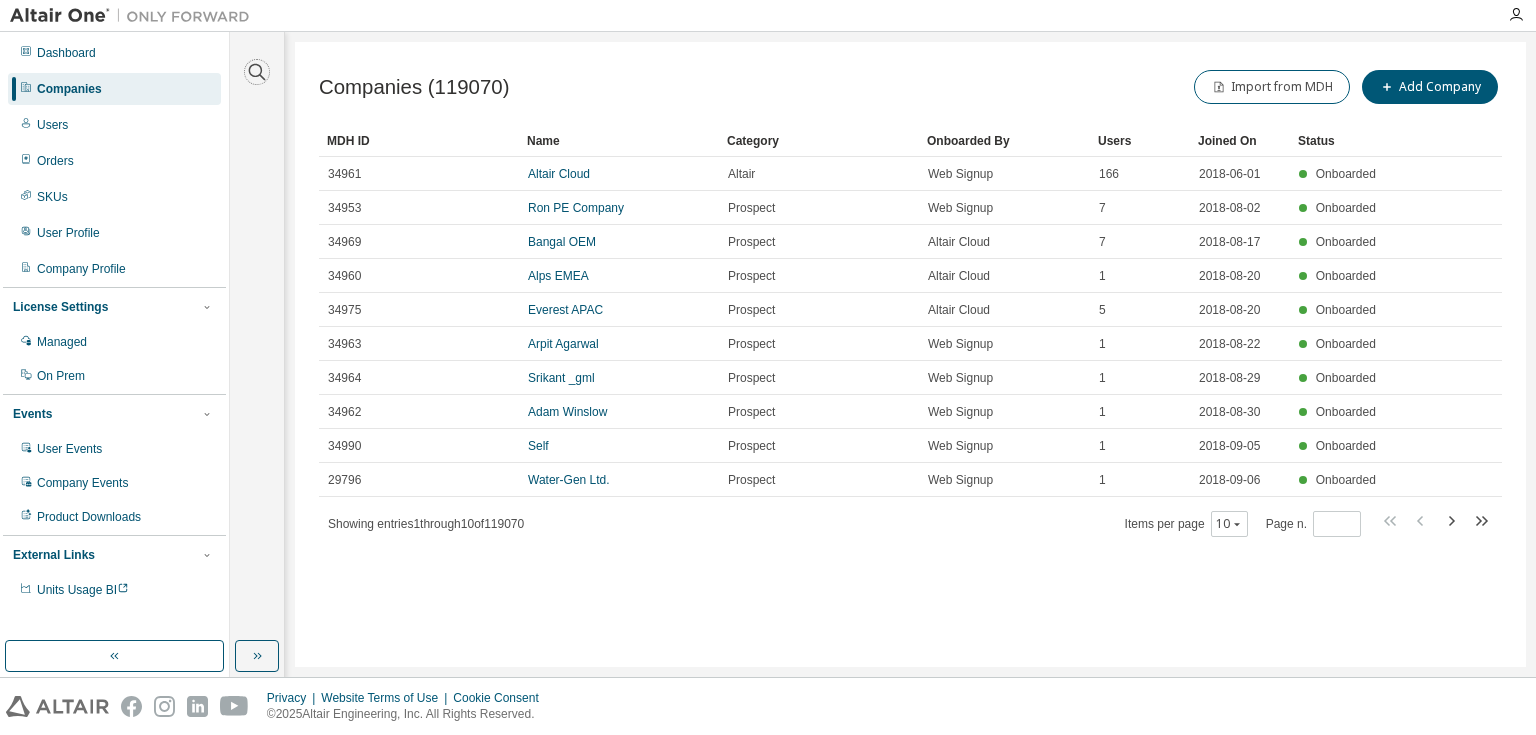 click 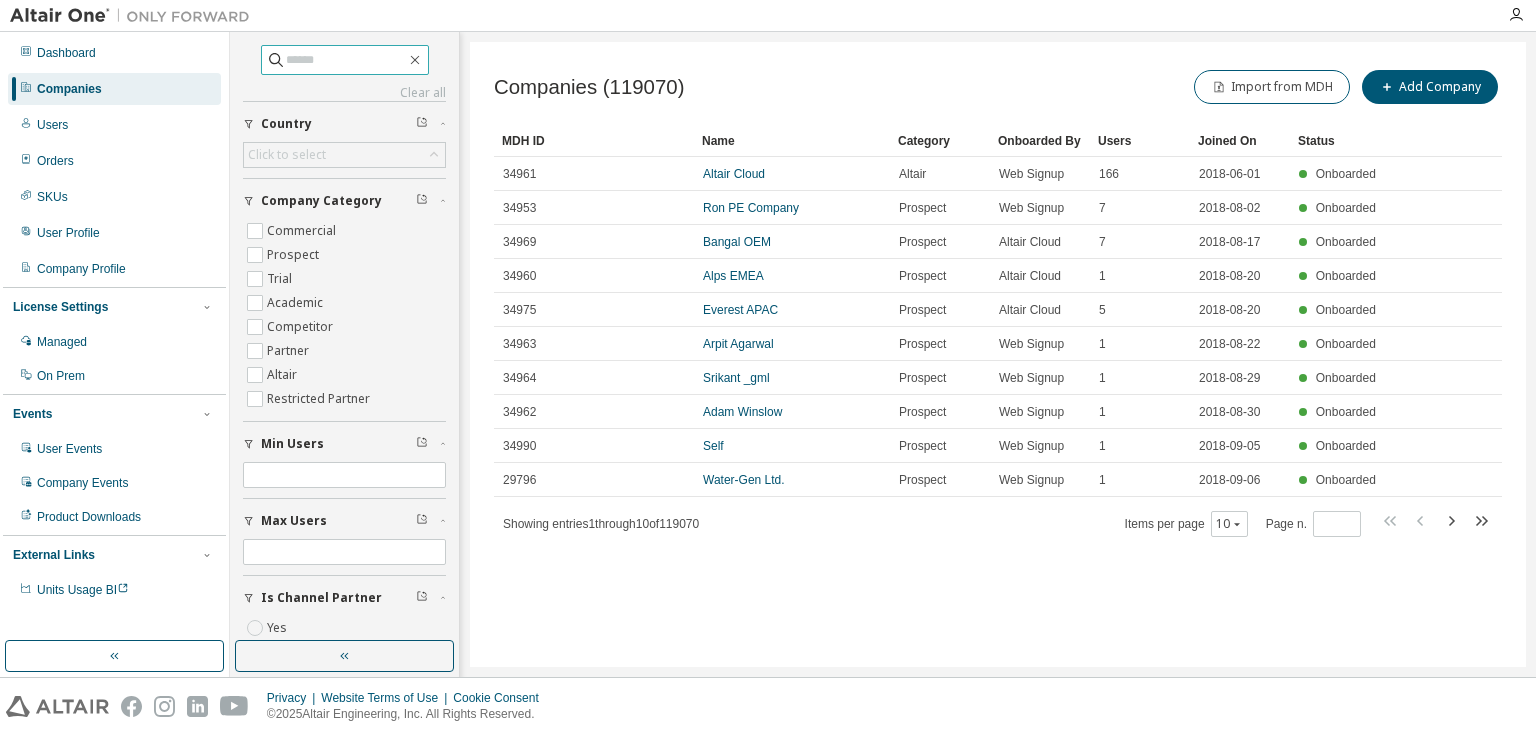 click at bounding box center [346, 60] 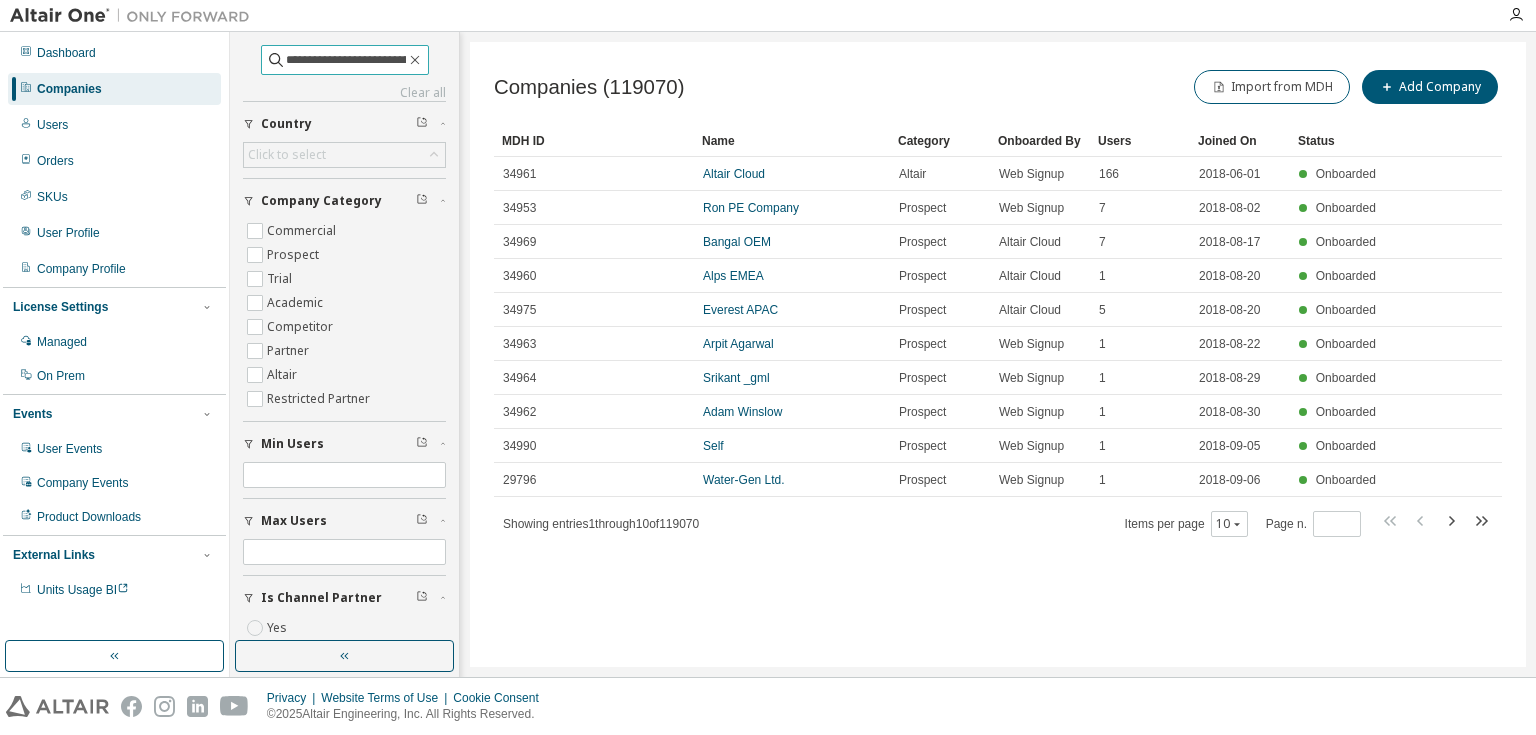 scroll, scrollTop: 0, scrollLeft: 56, axis: horizontal 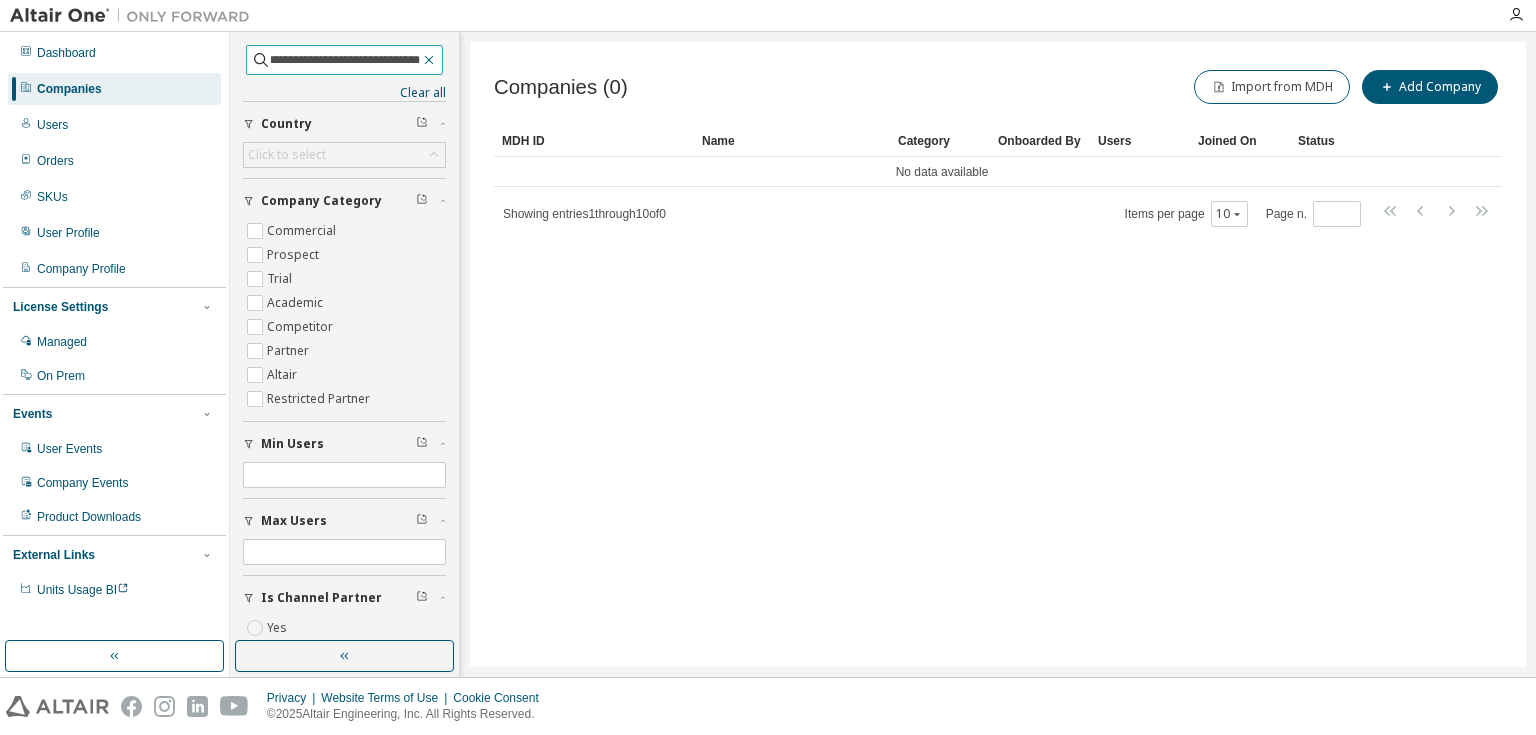 drag, startPoint x: 319, startPoint y: 57, endPoint x: 422, endPoint y: 60, distance: 103.04368 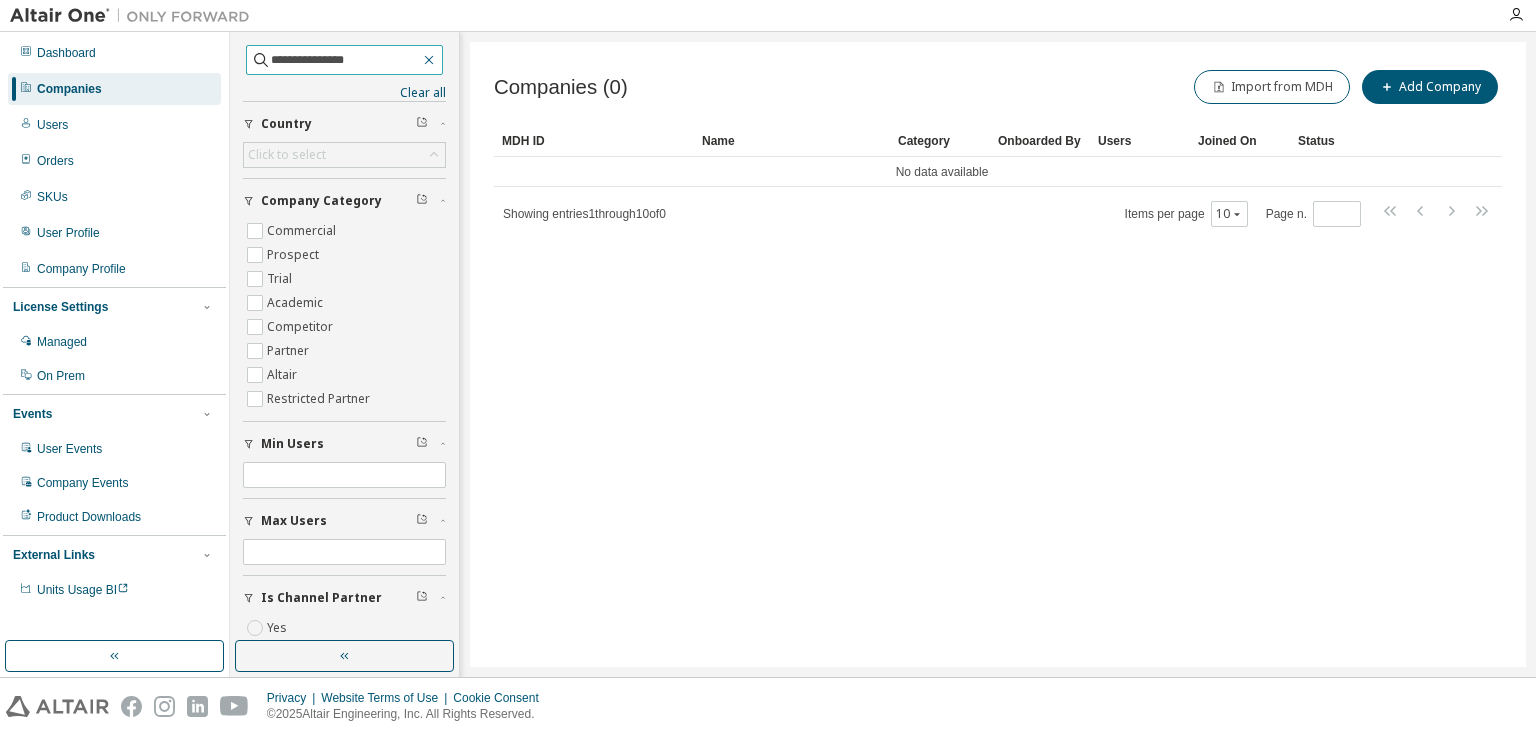 scroll, scrollTop: 0, scrollLeft: 0, axis: both 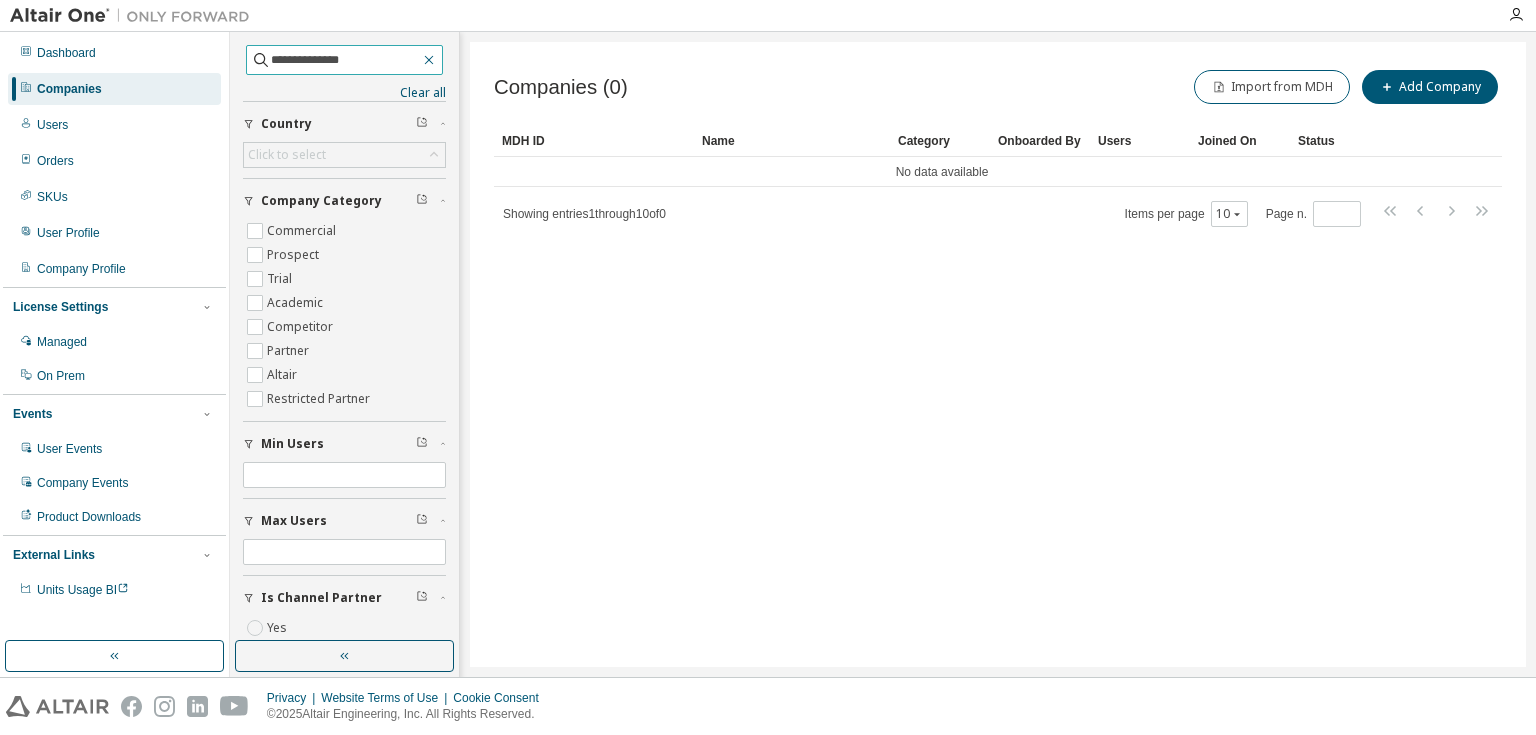 type on "**********" 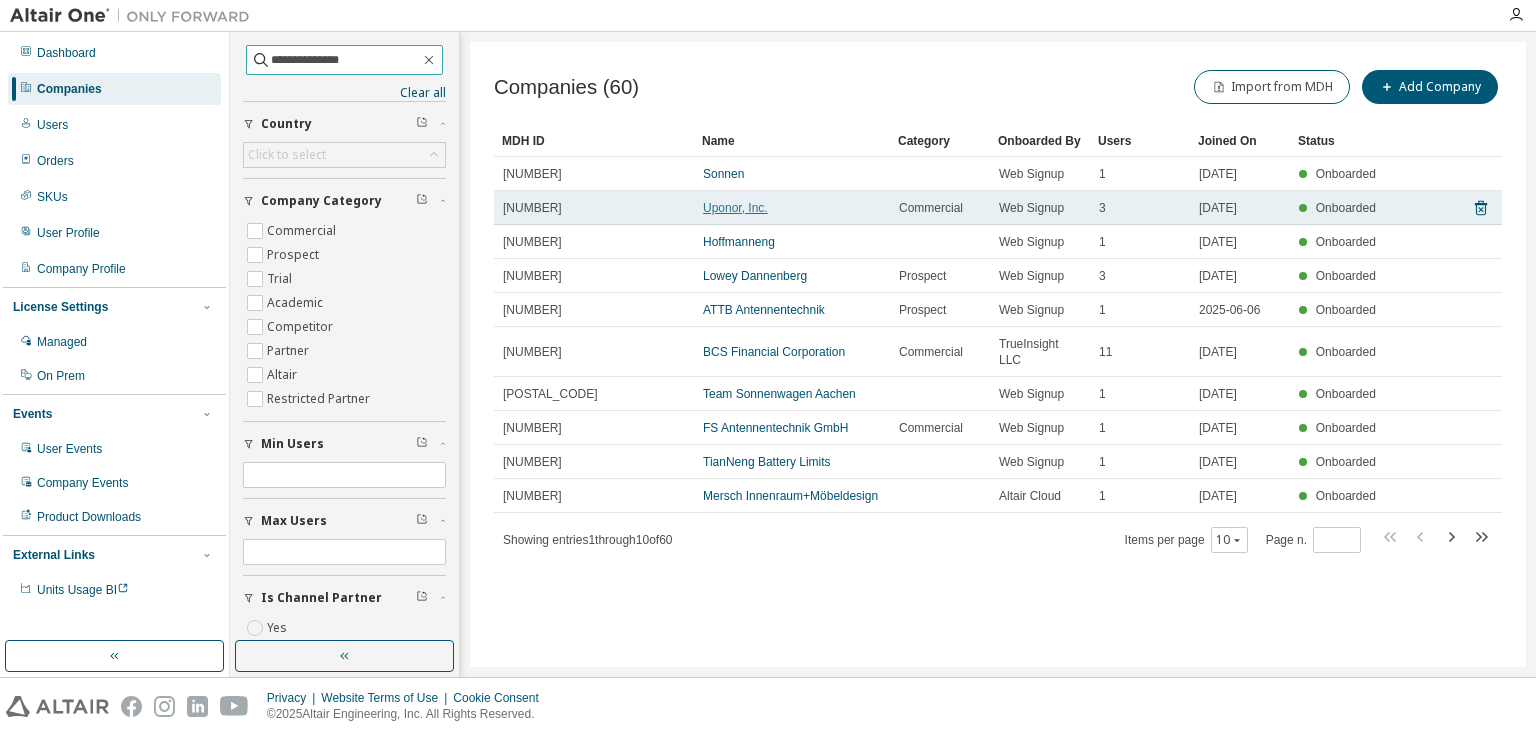 click on "Uponor, Inc." at bounding box center (735, 208) 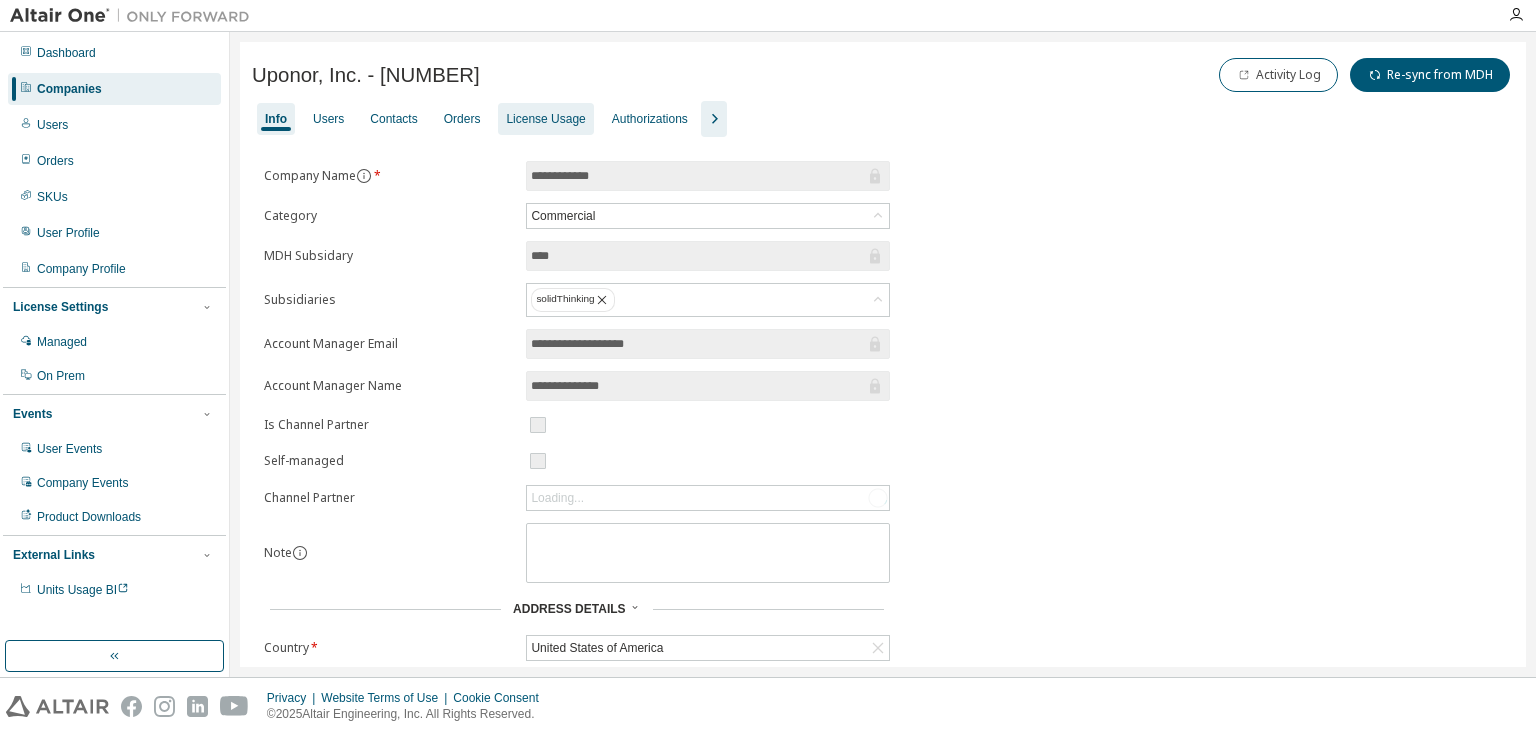 click on "License Usage" at bounding box center [545, 119] 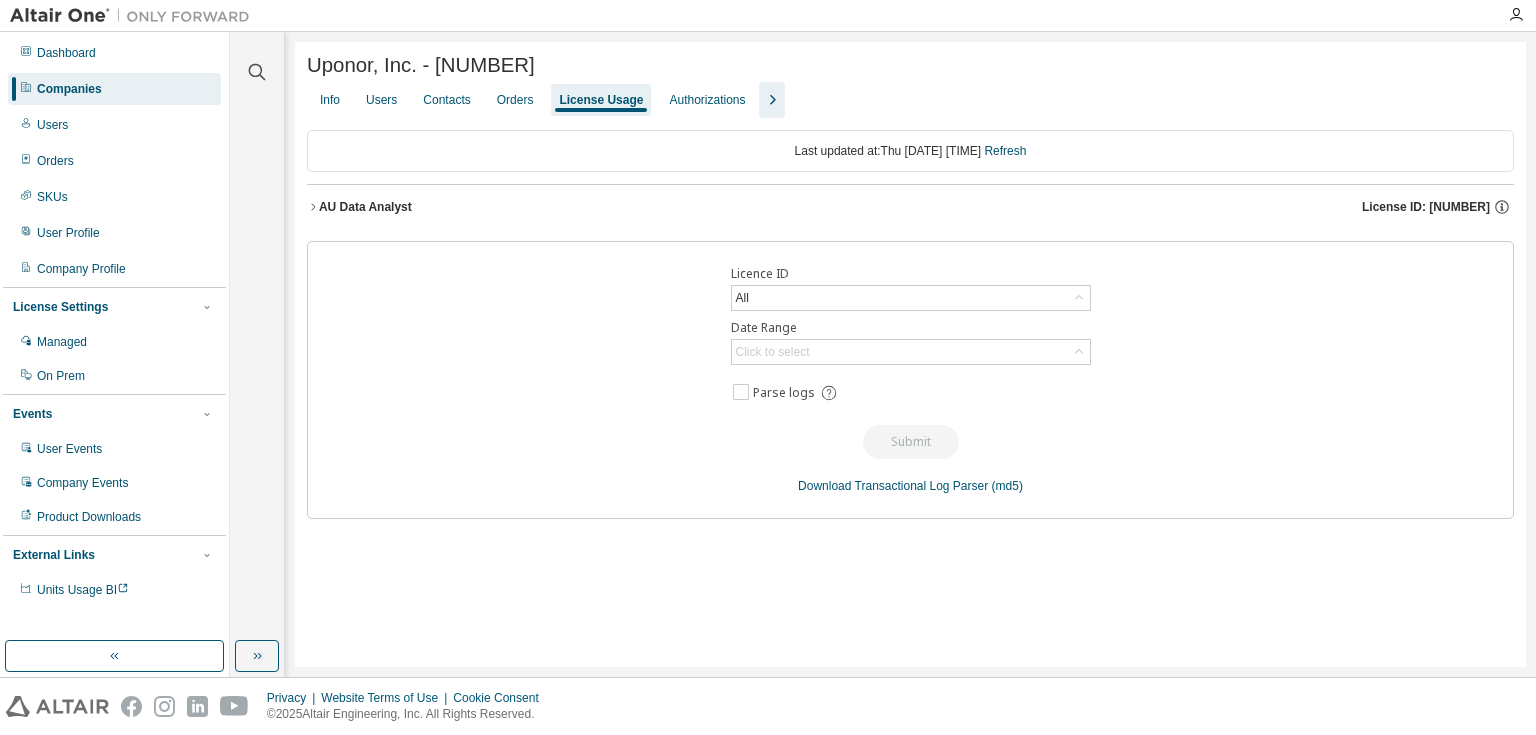click 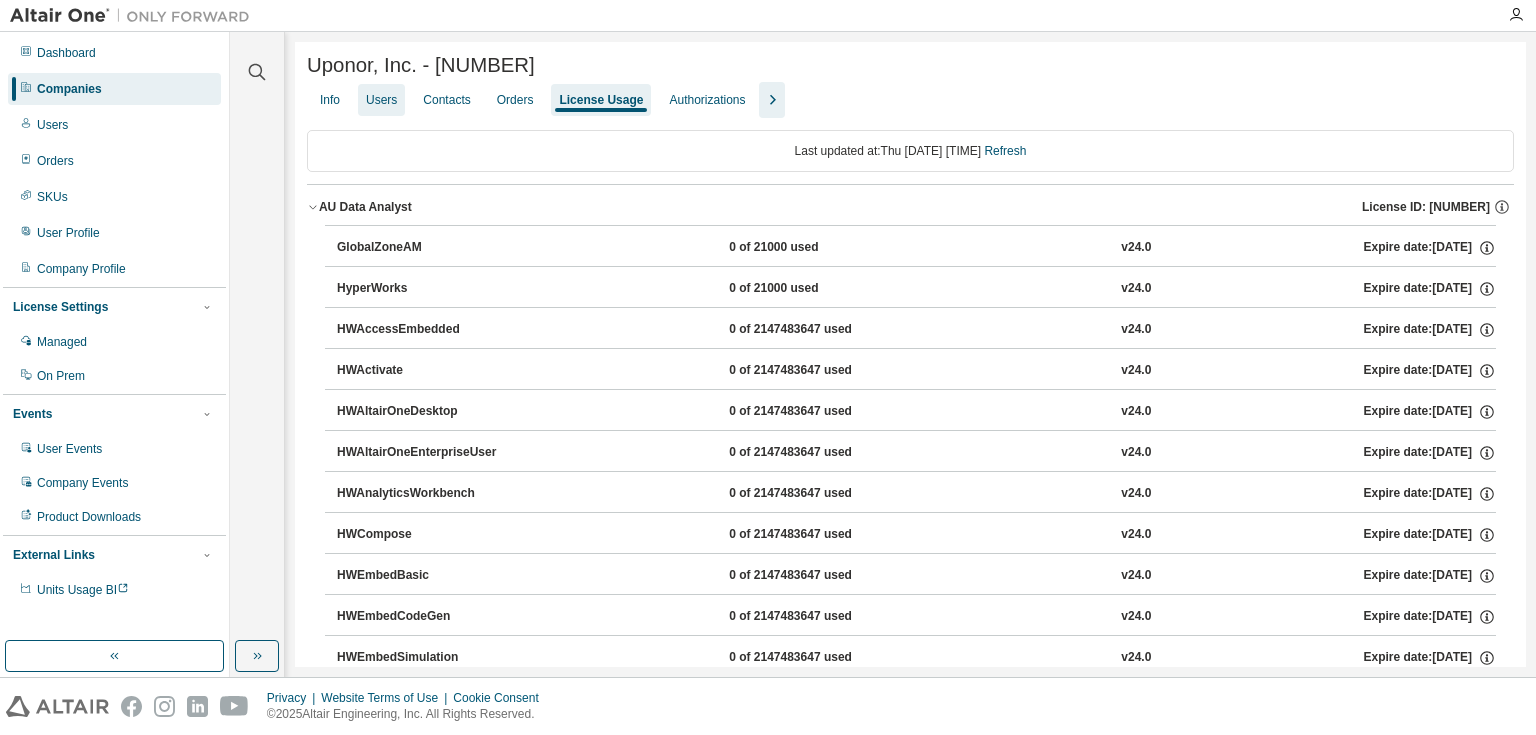 click on "Users" at bounding box center (381, 100) 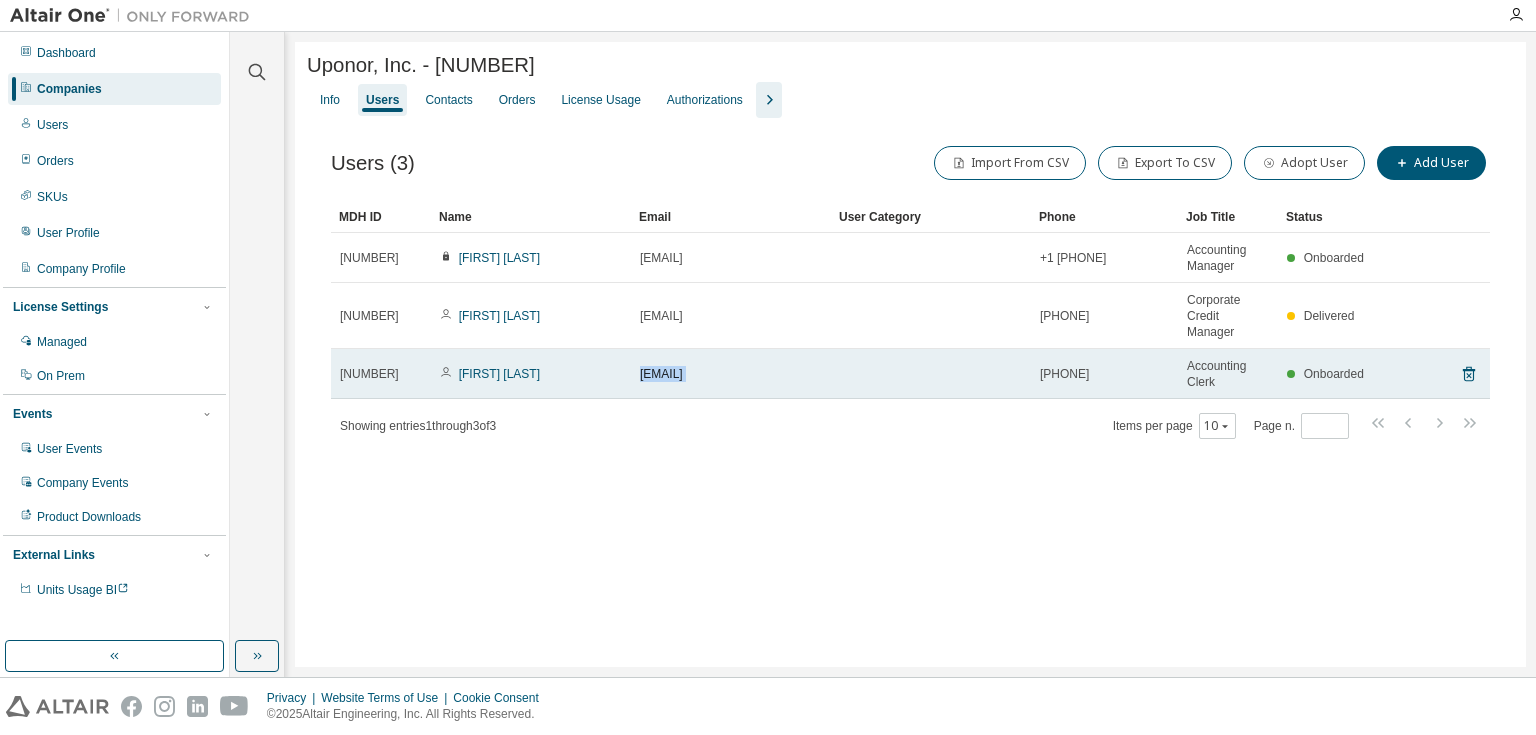 drag, startPoint x: 832, startPoint y: 383, endPoint x: 636, endPoint y: 393, distance: 196.25494 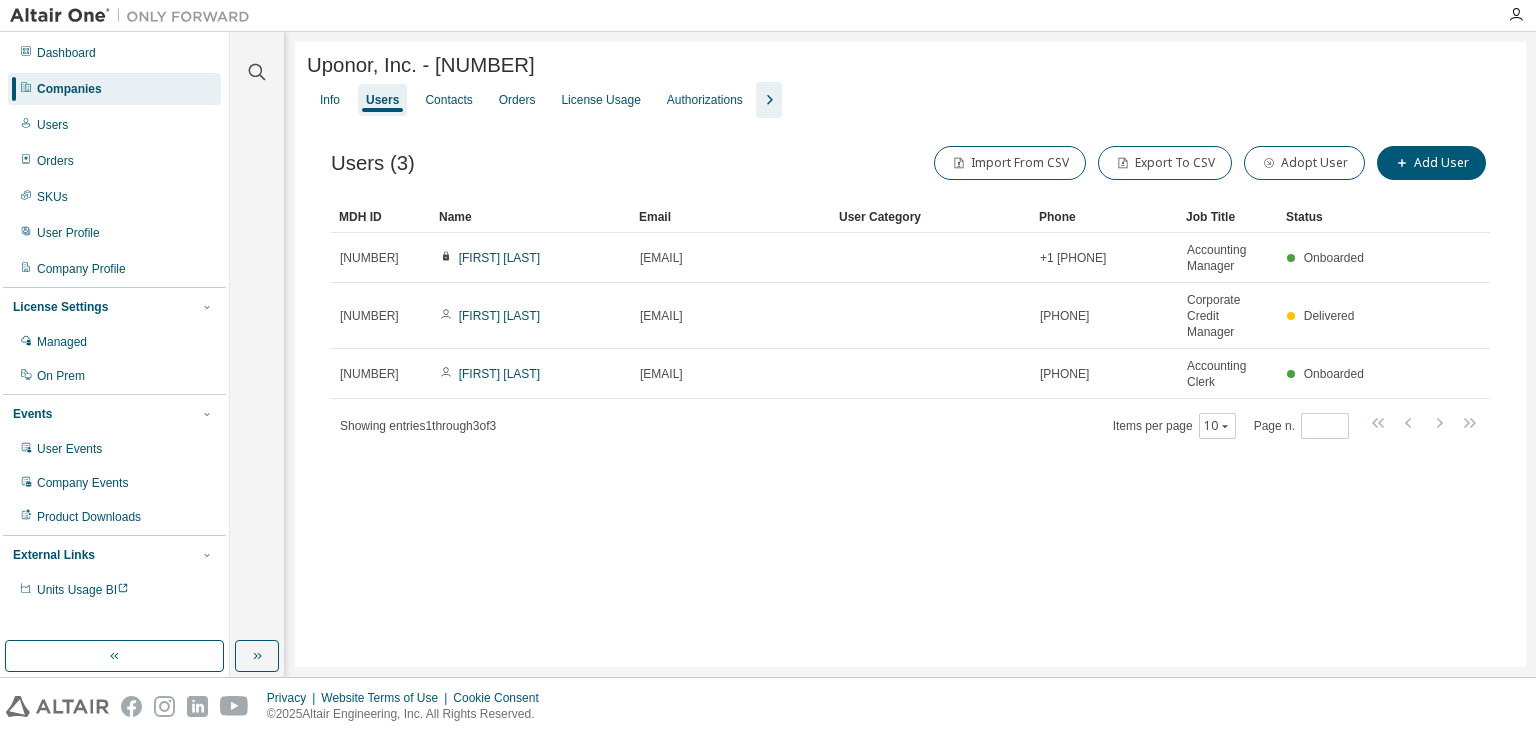 click on "Users ([NUMBER]) Import From CSV Export To CSV Adopt User Add User Clear Load Save Save As Field Operator Value Select filter Select operand Add criteria Search MDH ID Name Email User Category Phone Job Title Status 256512    [FIRST] [LAST] [EMAIL] +1 [PHONE] Accounting Manager Onboarded 340726    [FIRST] [LAST] [EMAIL] [PHONE] Corporate Credit Manager Delivered 192682    [FIRST] [LAST] [EMAIL] [PHONE] Accounting Clerk Onboarded Showing entries  1  through  3  of  3 Items per page 10 Page n. *" at bounding box center [910, 354] 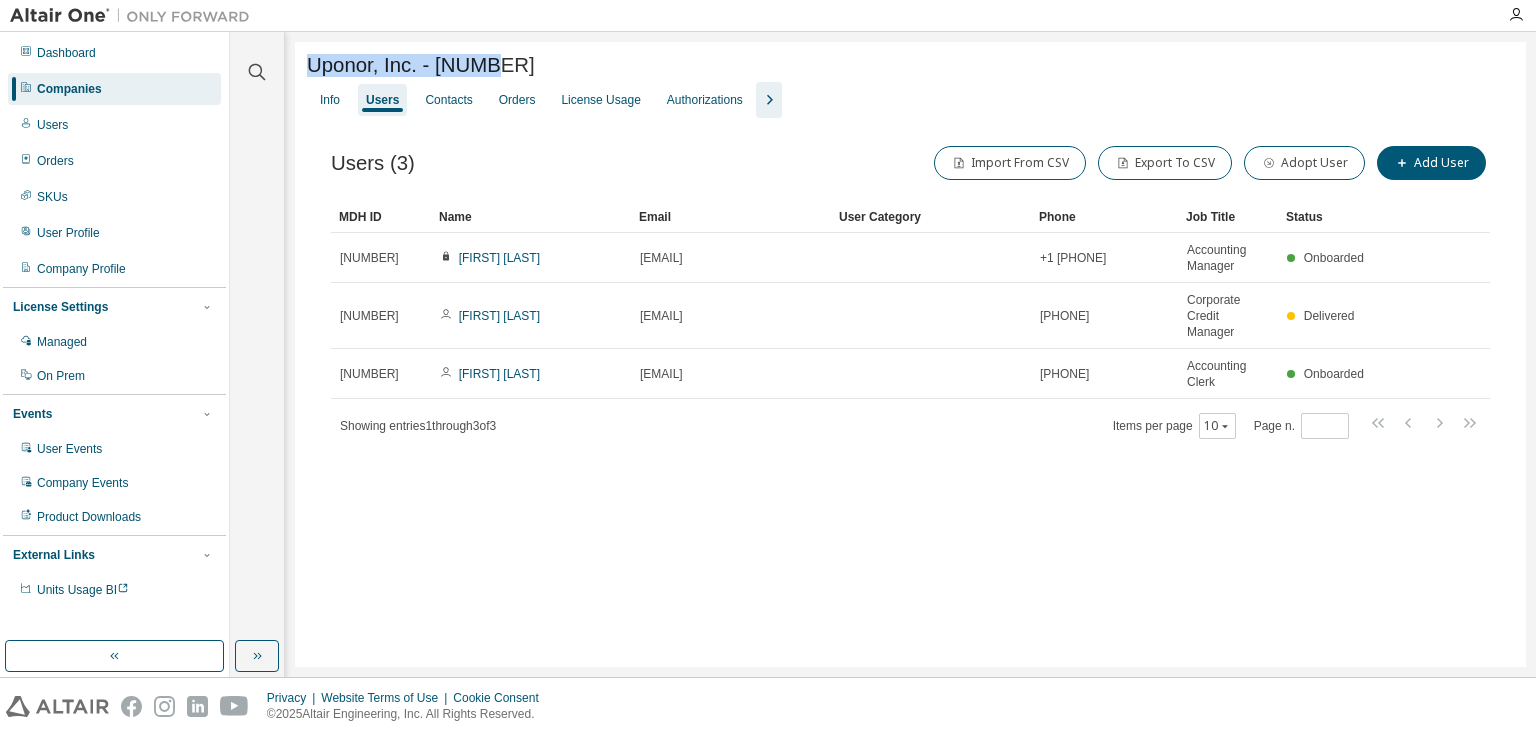 drag, startPoint x: 548, startPoint y: 60, endPoint x: 305, endPoint y: 64, distance: 243.03291 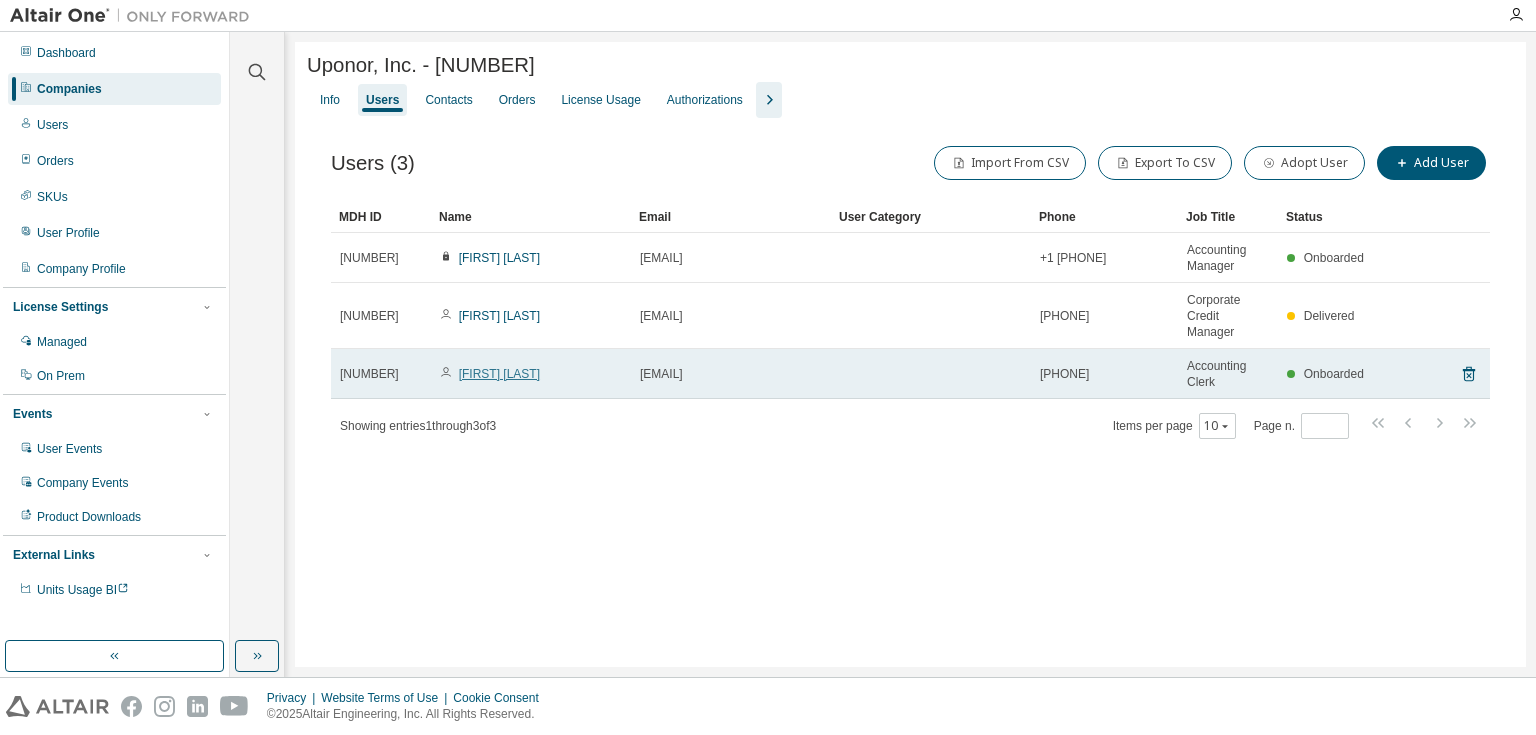 click on "[FIRST] [LAST]" at bounding box center [499, 374] 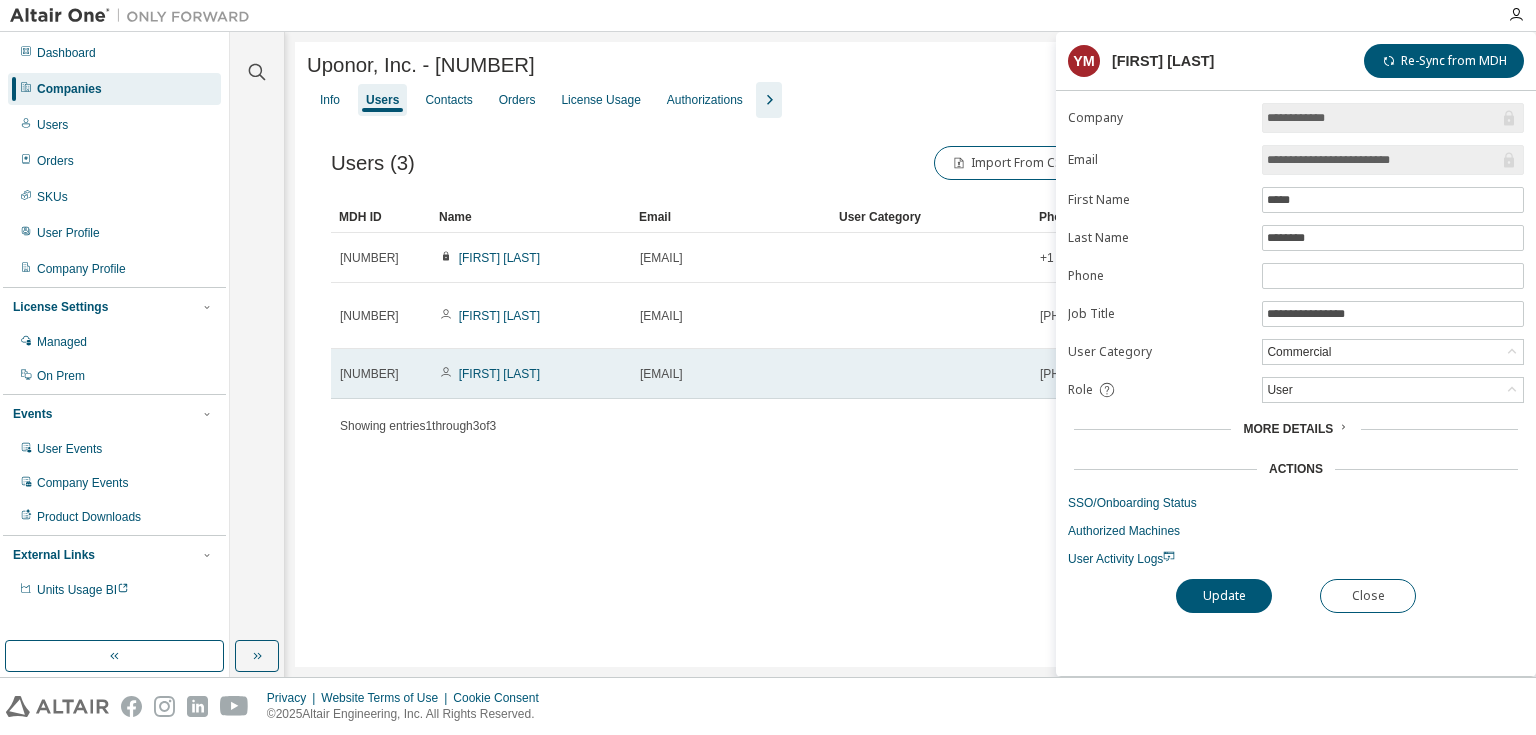 drag, startPoint x: 819, startPoint y: 380, endPoint x: 630, endPoint y: 385, distance: 189.06613 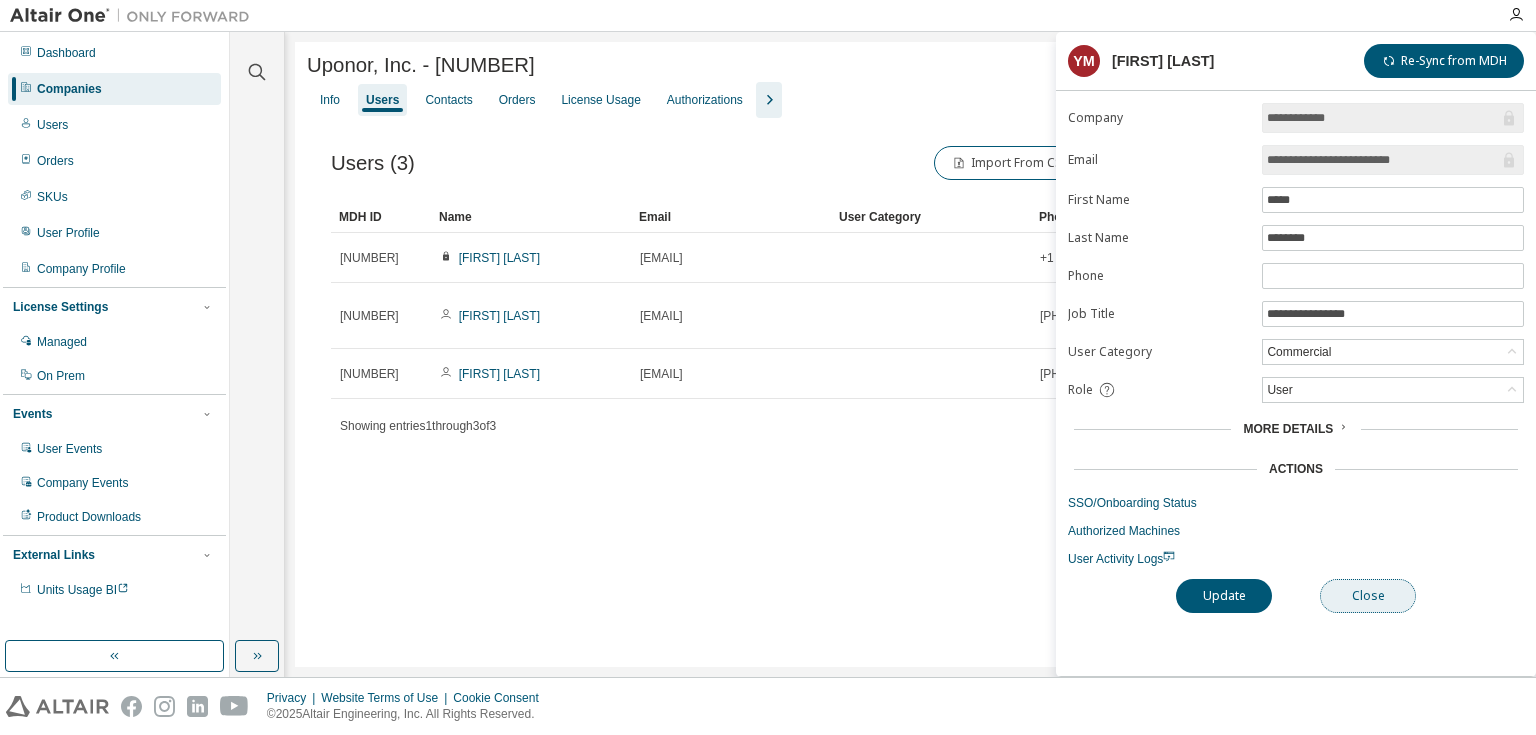 click on "Close" at bounding box center [1368, 596] 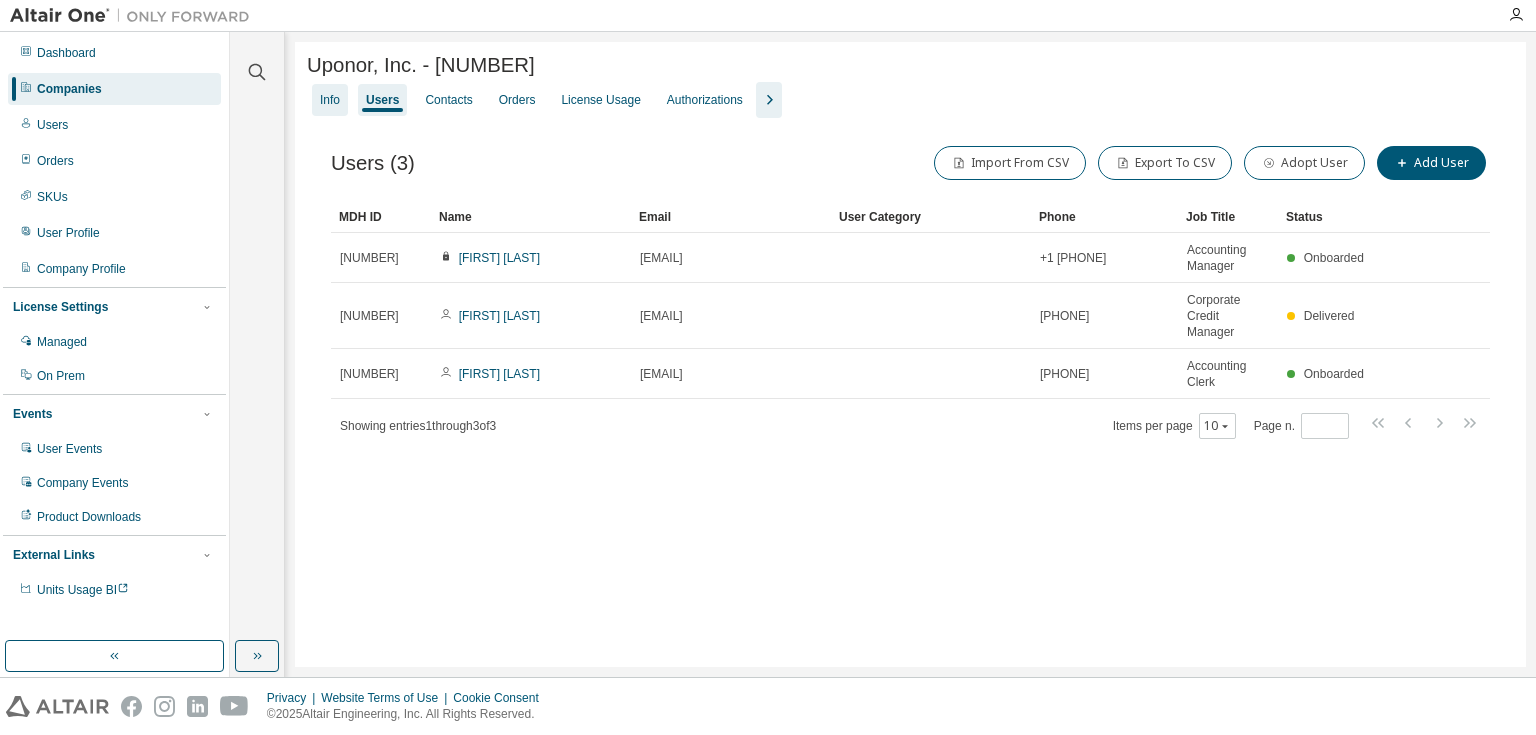 click on "Info" at bounding box center (330, 100) 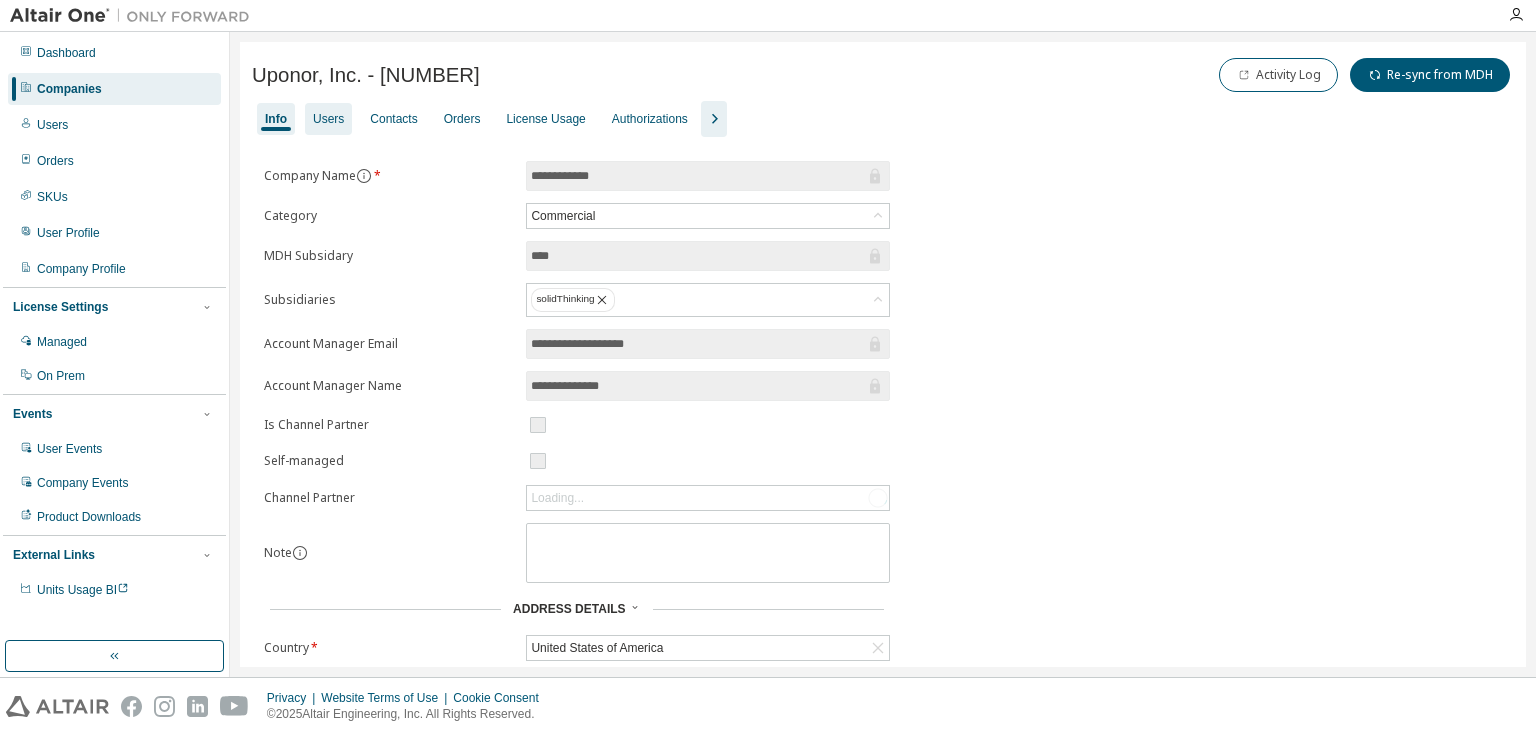 click on "Users" at bounding box center [328, 119] 